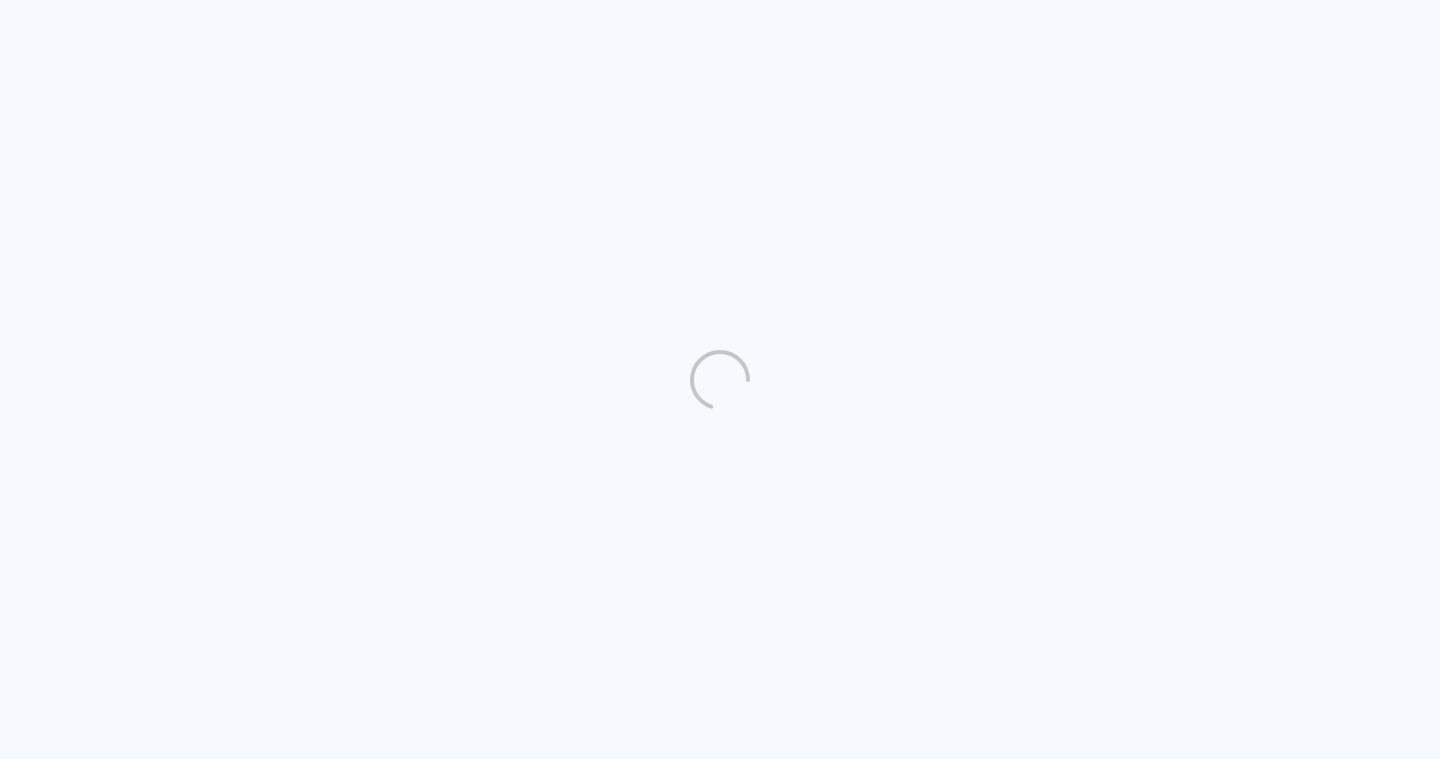 scroll, scrollTop: 0, scrollLeft: 0, axis: both 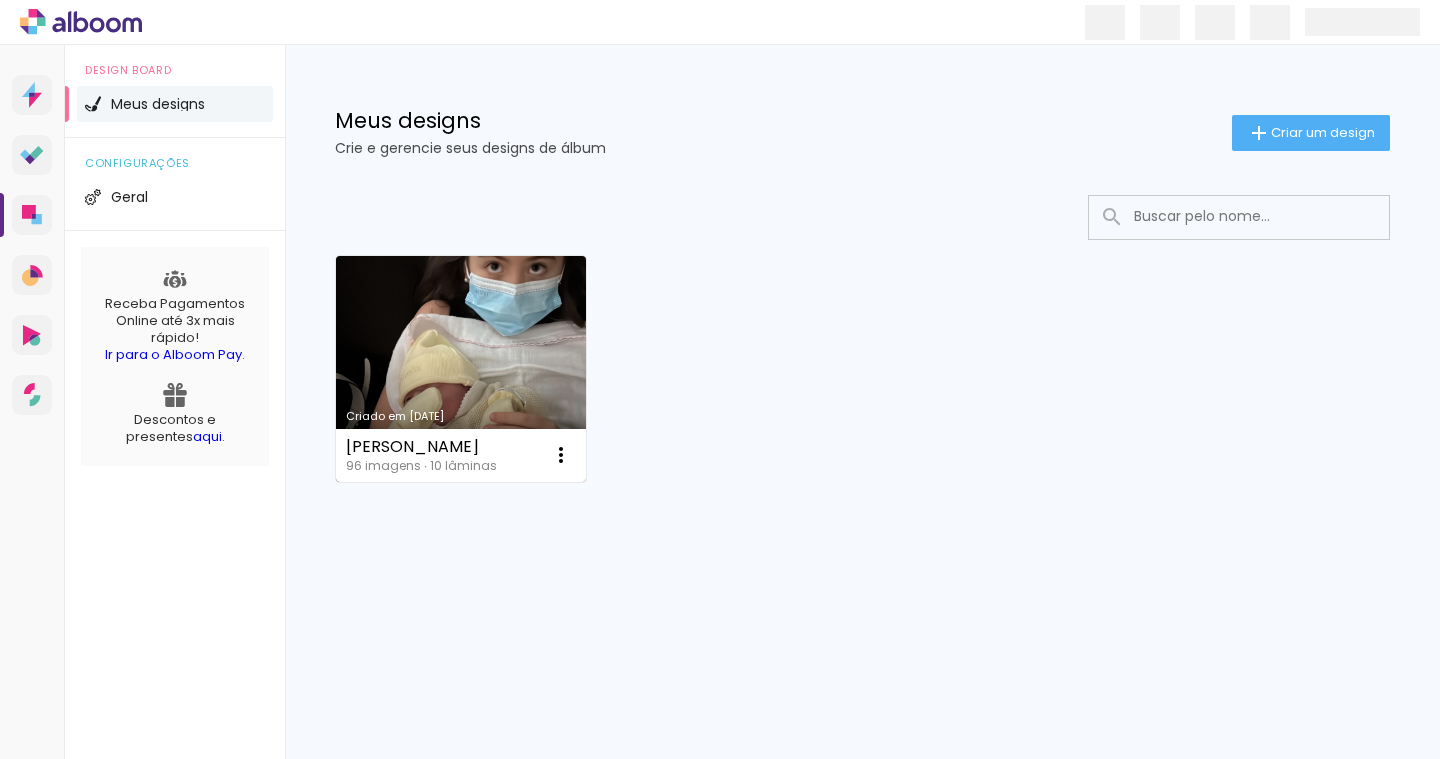 click on "Criado em [DATE]" at bounding box center [461, 369] 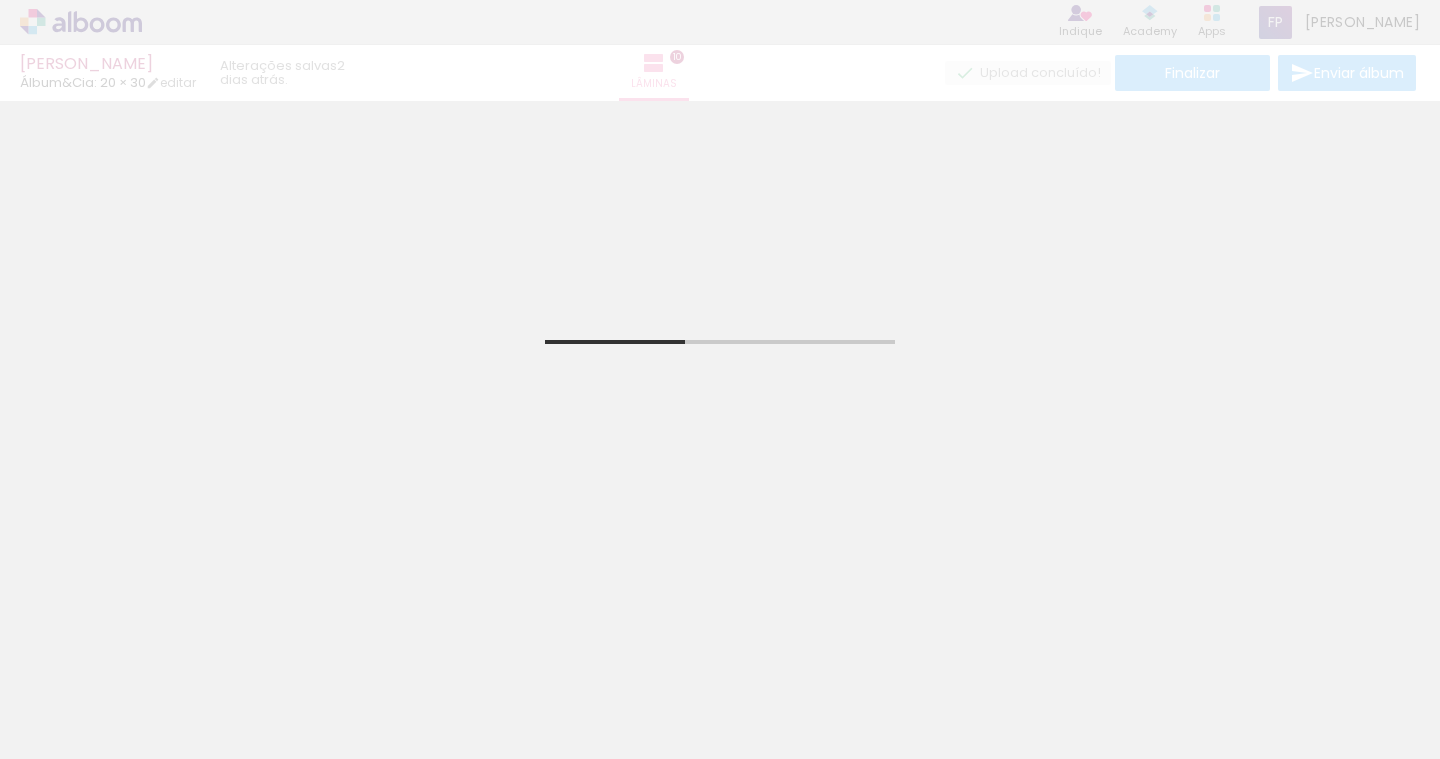 scroll, scrollTop: 0, scrollLeft: 0, axis: both 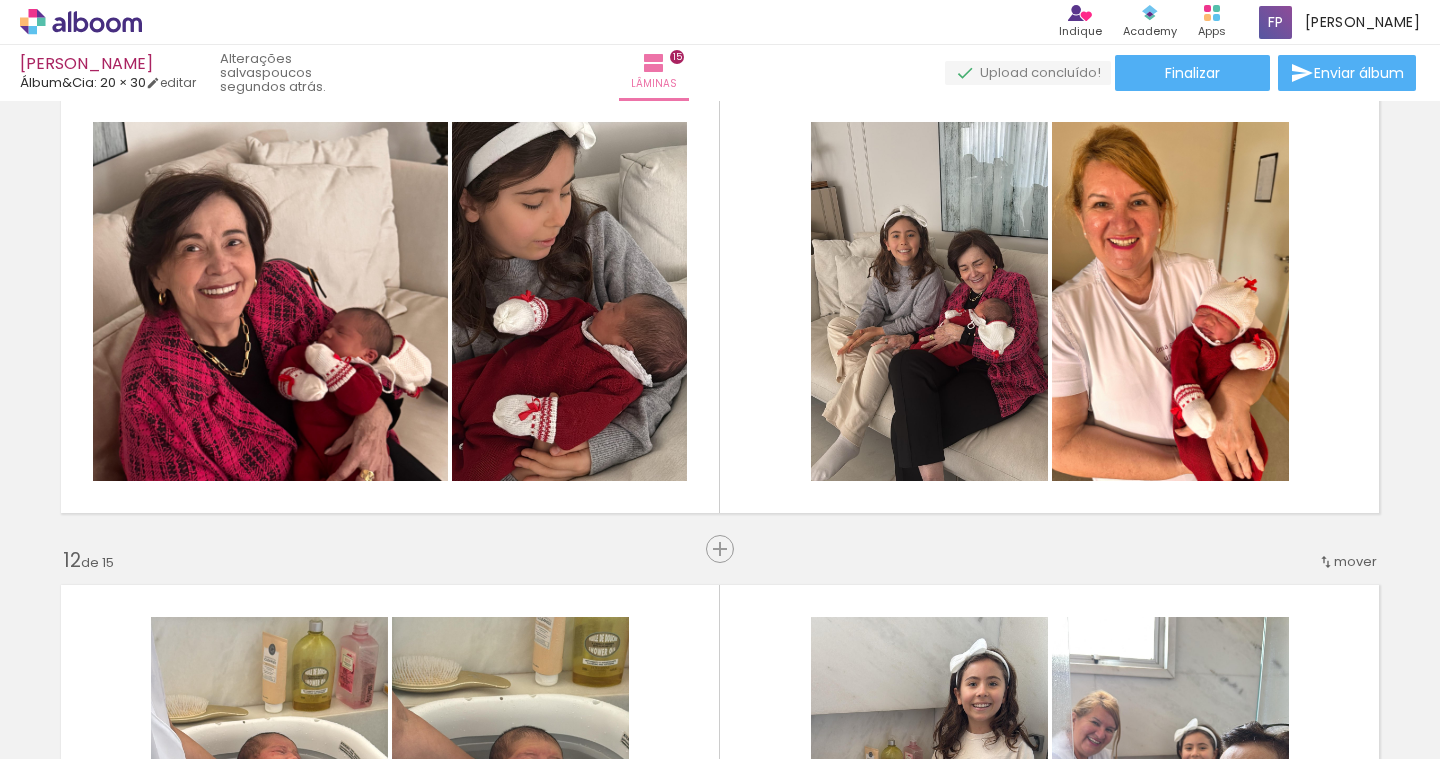 click on "mover" at bounding box center [1355, 561] 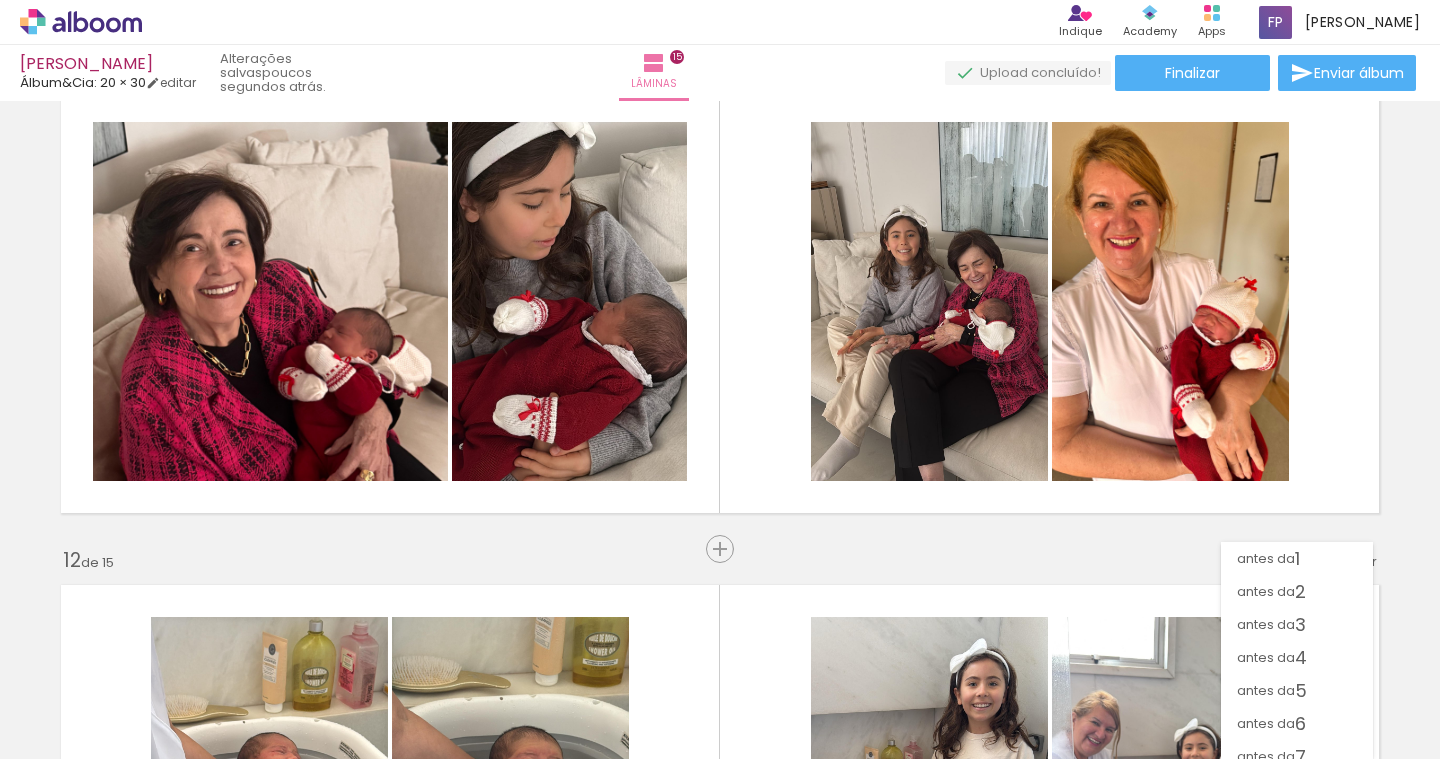 scroll, scrollTop: 244, scrollLeft: 0, axis: vertical 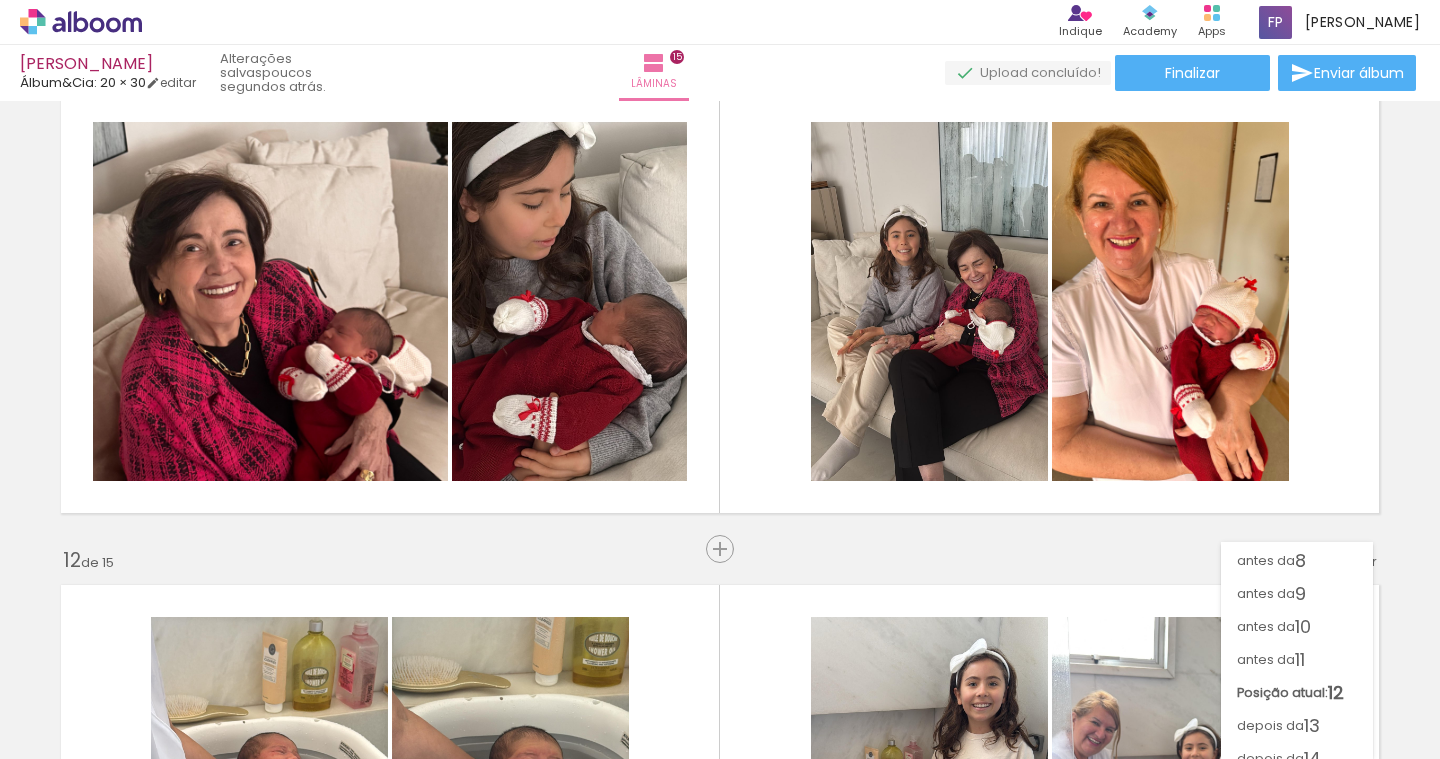 click on "Inserir lâmina 1  de 15  Inserir lâmina 2  de 15  Inserir lâmina 3  de 15  Inserir lâmina 4  de 15  Inserir lâmina 5  de 15  Inserir lâmina 6  de 15  Inserir lâmina 7  de 15  Inserir lâmina 8  de 15  Inserir lâmina 9  de 15  Inserir lâmina 10  de 15  Inserir lâmina 11  de 15  Inserir lâmina 12  de 15  Inserir lâmina 13  de 15  Inserir lâmina 14  de 15  Inserir lâmina 15  de 15 O Designbox precisará aumentar a sua imagem em 151% para exportar para impressão. O Designbox precisará aumentar a sua imagem em 151% para exportar para impressão. O Designbox precisará aumentar a sua imagem em 175% para exportar para impressão. O Designbox precisará aumentar a sua imagem em 180% para exportar para impressão. O Designbox precisará aumentar a sua imagem em 151% para exportar para impressão. O Designbox precisará aumentar a sua imagem em 177% para exportar para impressão. O Designbox precisará aumentar a sua imagem em 177% para exportar para impressão." at bounding box center [720, -962] 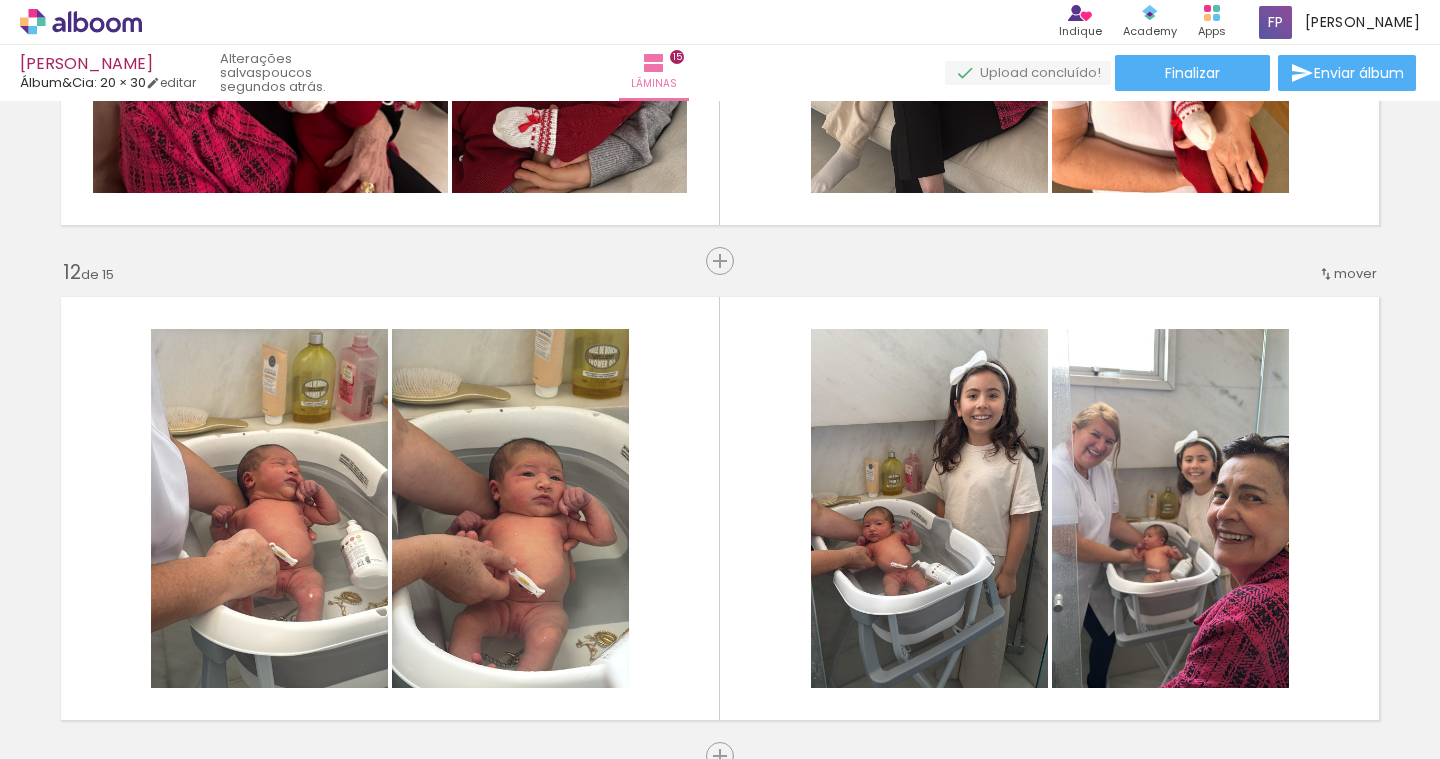 scroll, scrollTop: 5343, scrollLeft: 0, axis: vertical 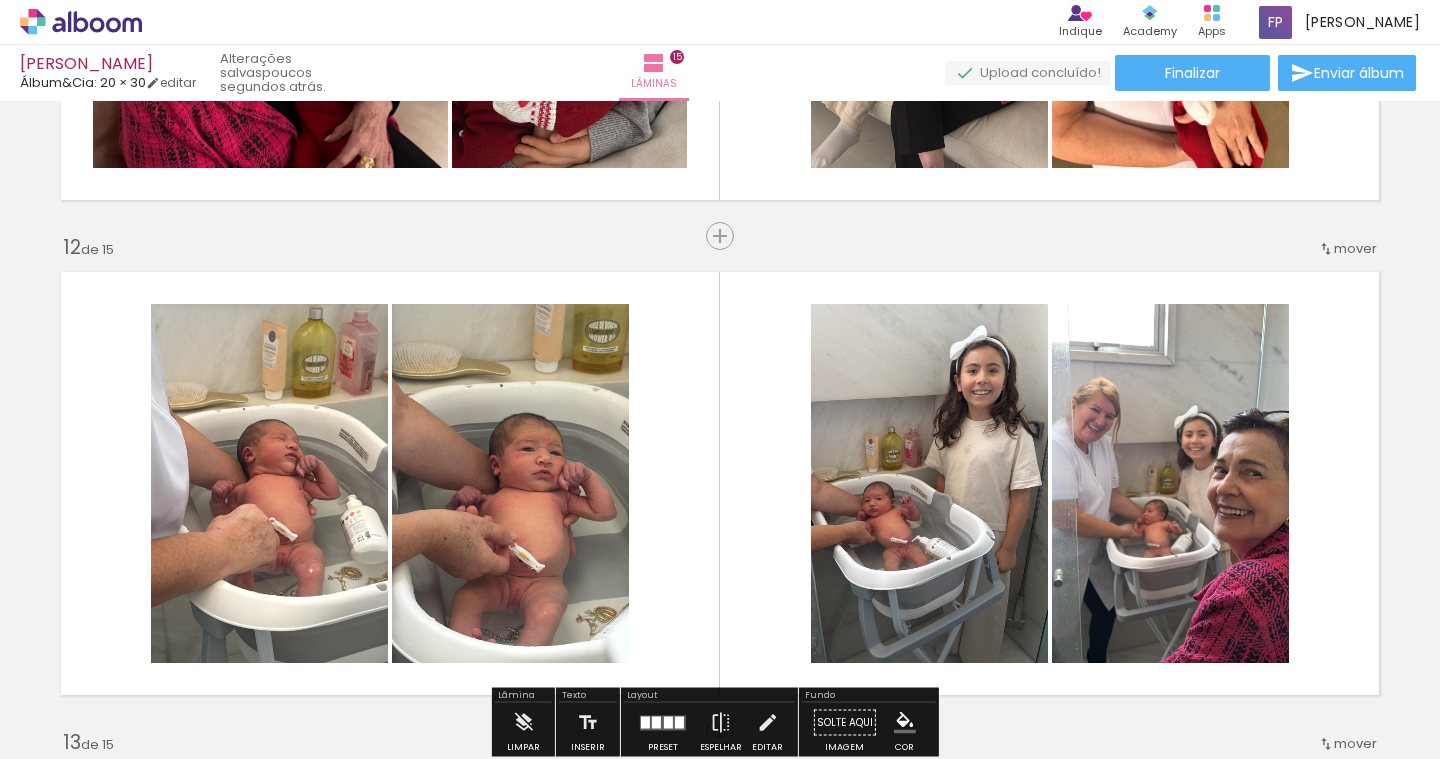 click on "mover" at bounding box center (1355, 248) 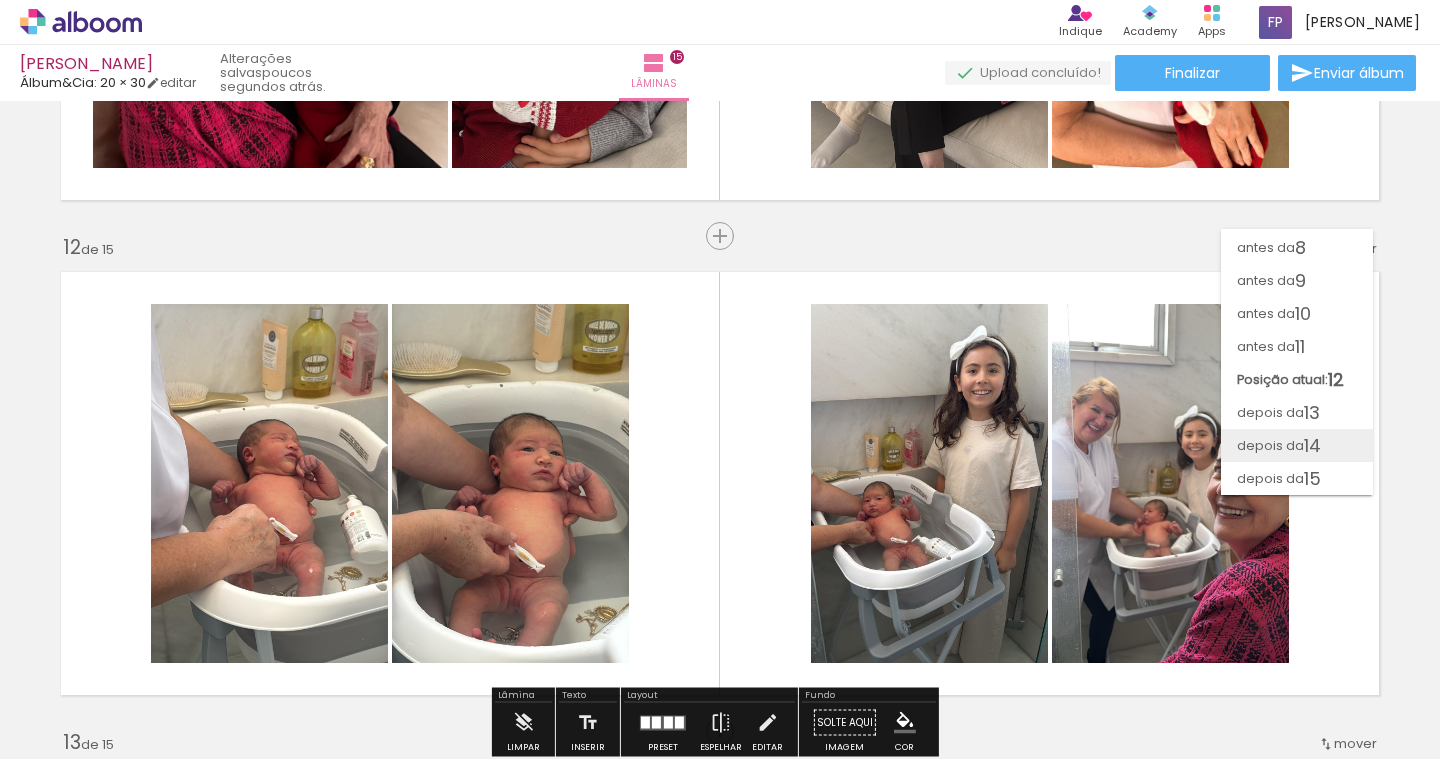 scroll, scrollTop: 244, scrollLeft: 0, axis: vertical 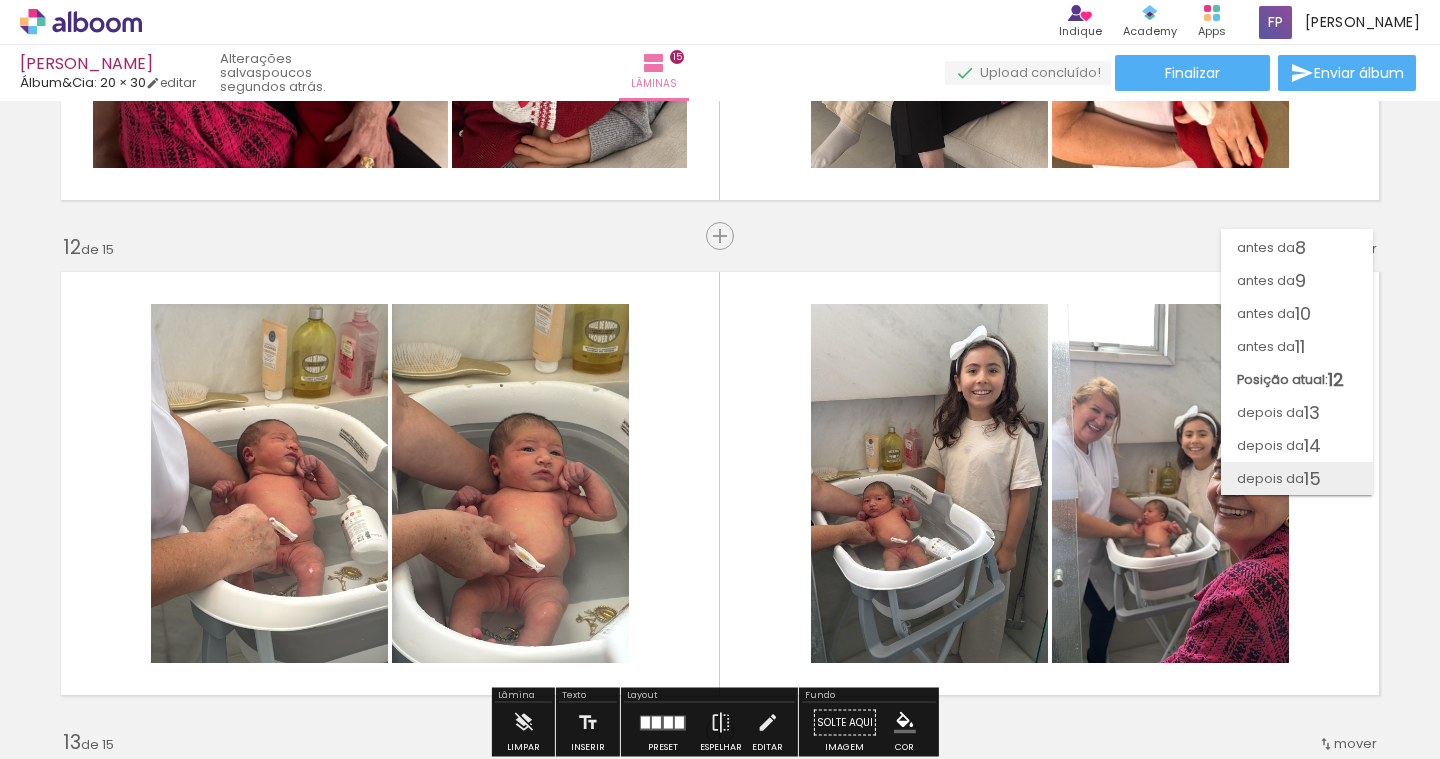 click on "depois da" at bounding box center [1270, 478] 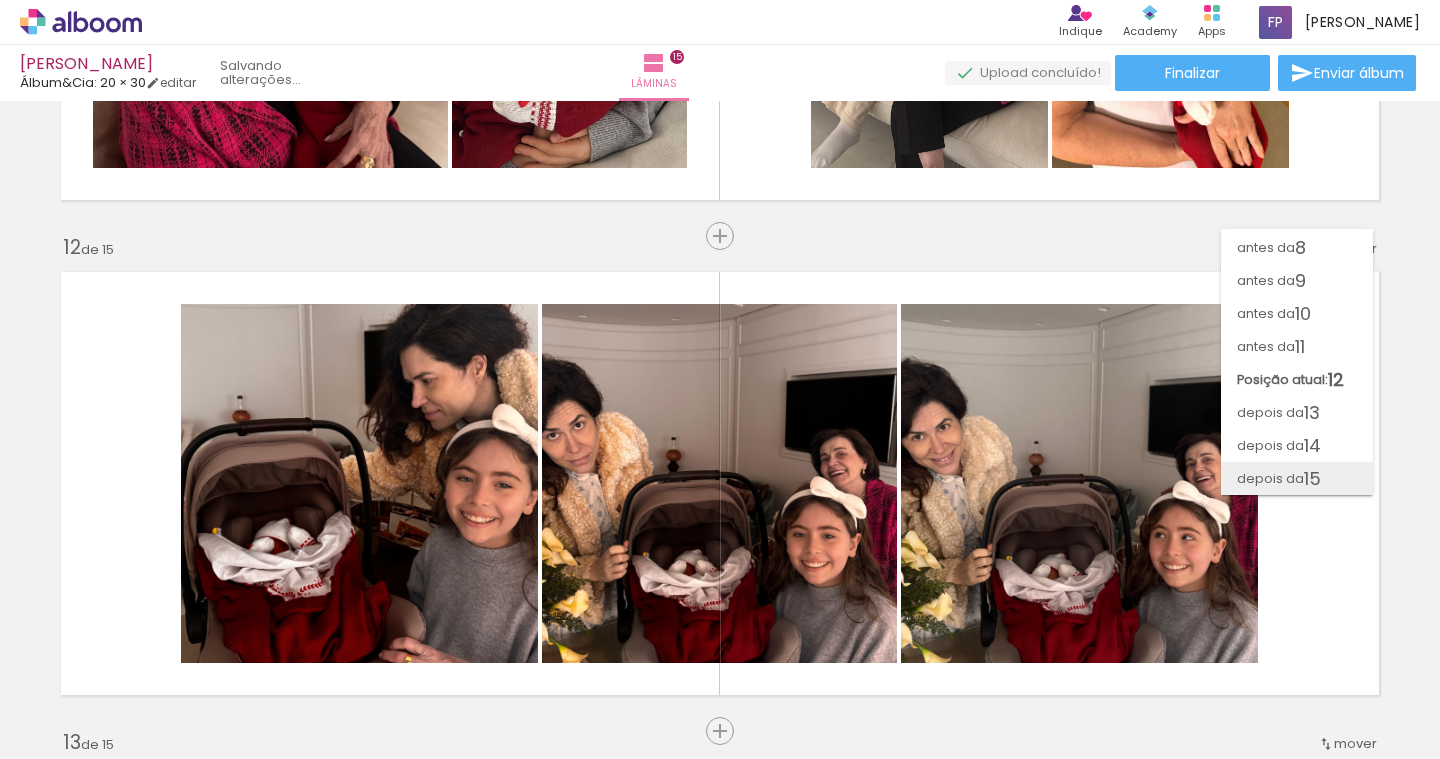 scroll, scrollTop: 0, scrollLeft: 0, axis: both 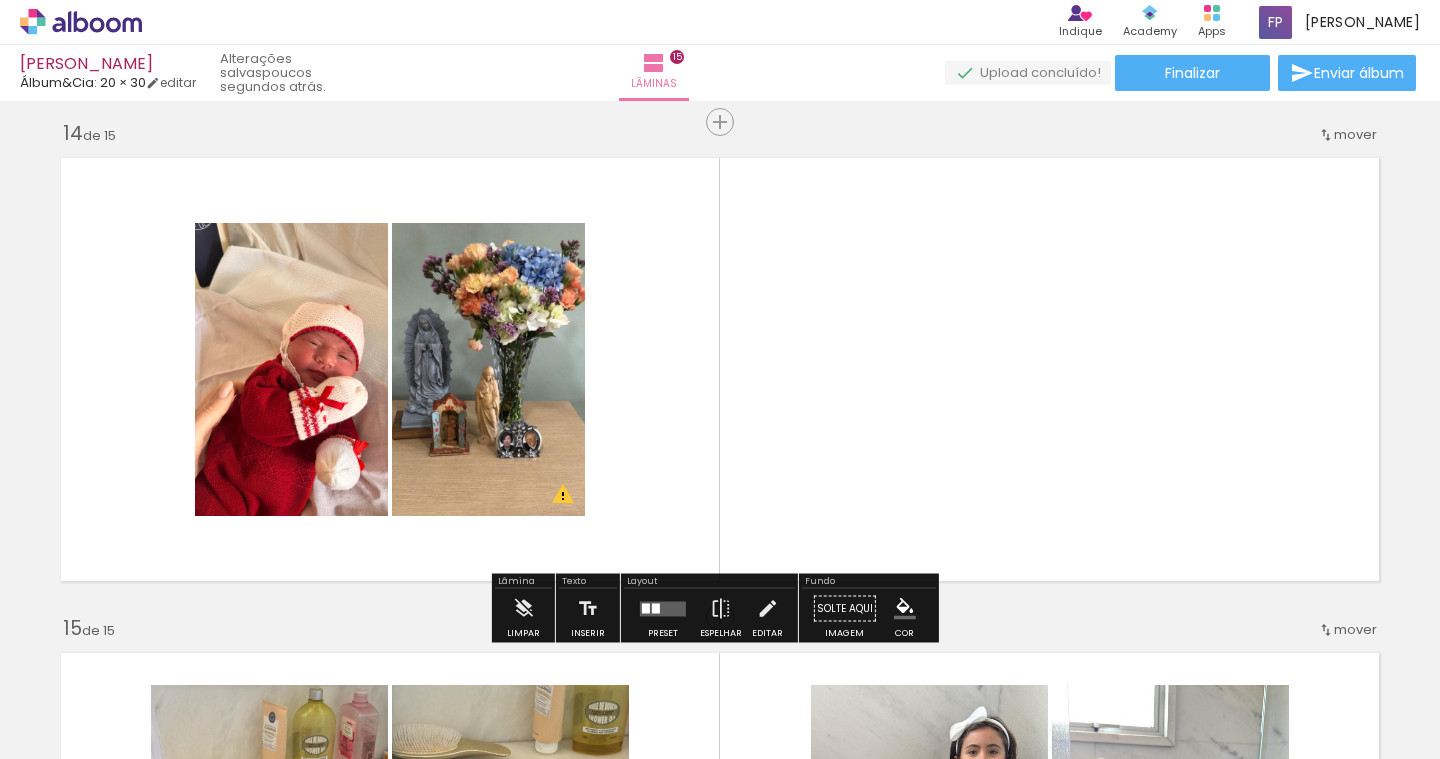 click at bounding box center (1326, 135) 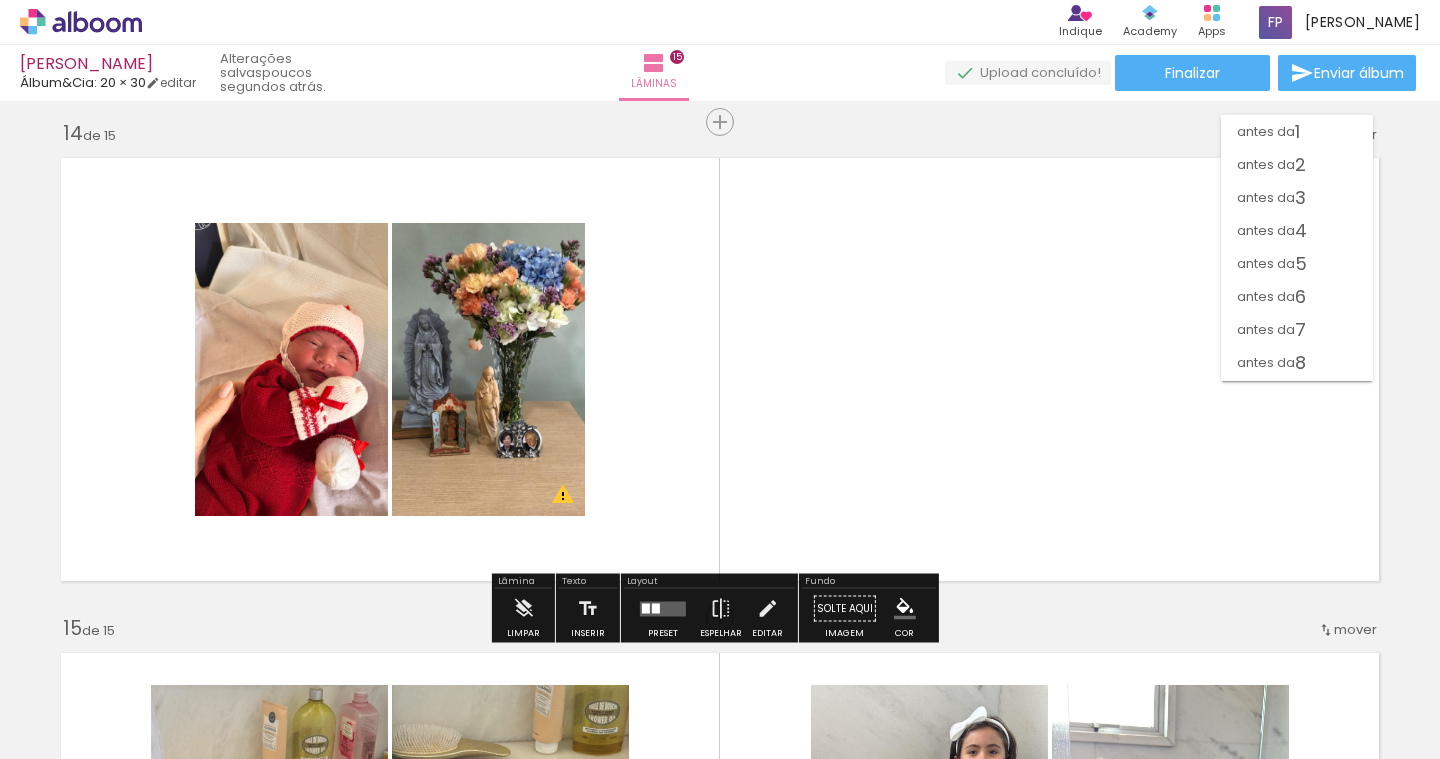 scroll, scrollTop: 244, scrollLeft: 0, axis: vertical 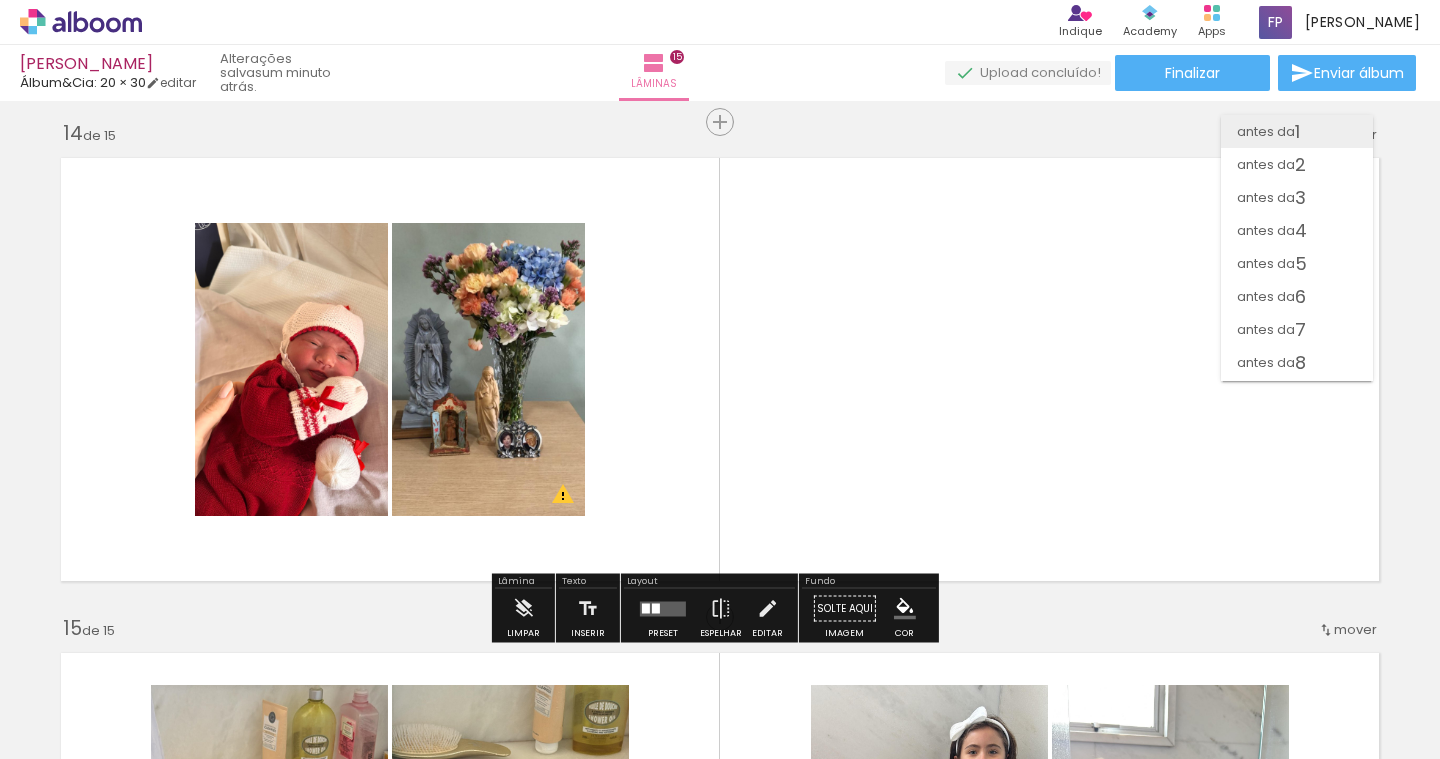 click on "antes da  1" at bounding box center (1297, 131) 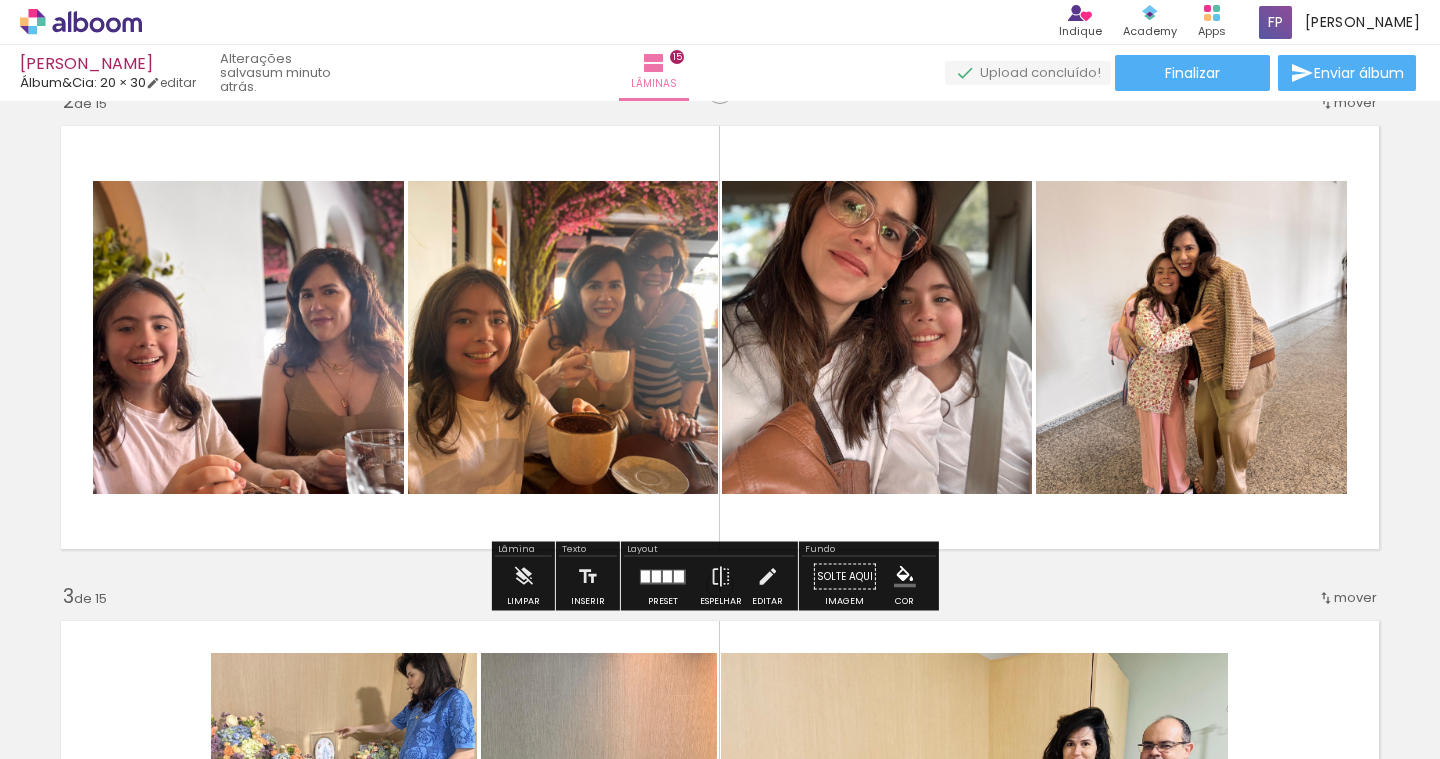 scroll, scrollTop: 0, scrollLeft: 0, axis: both 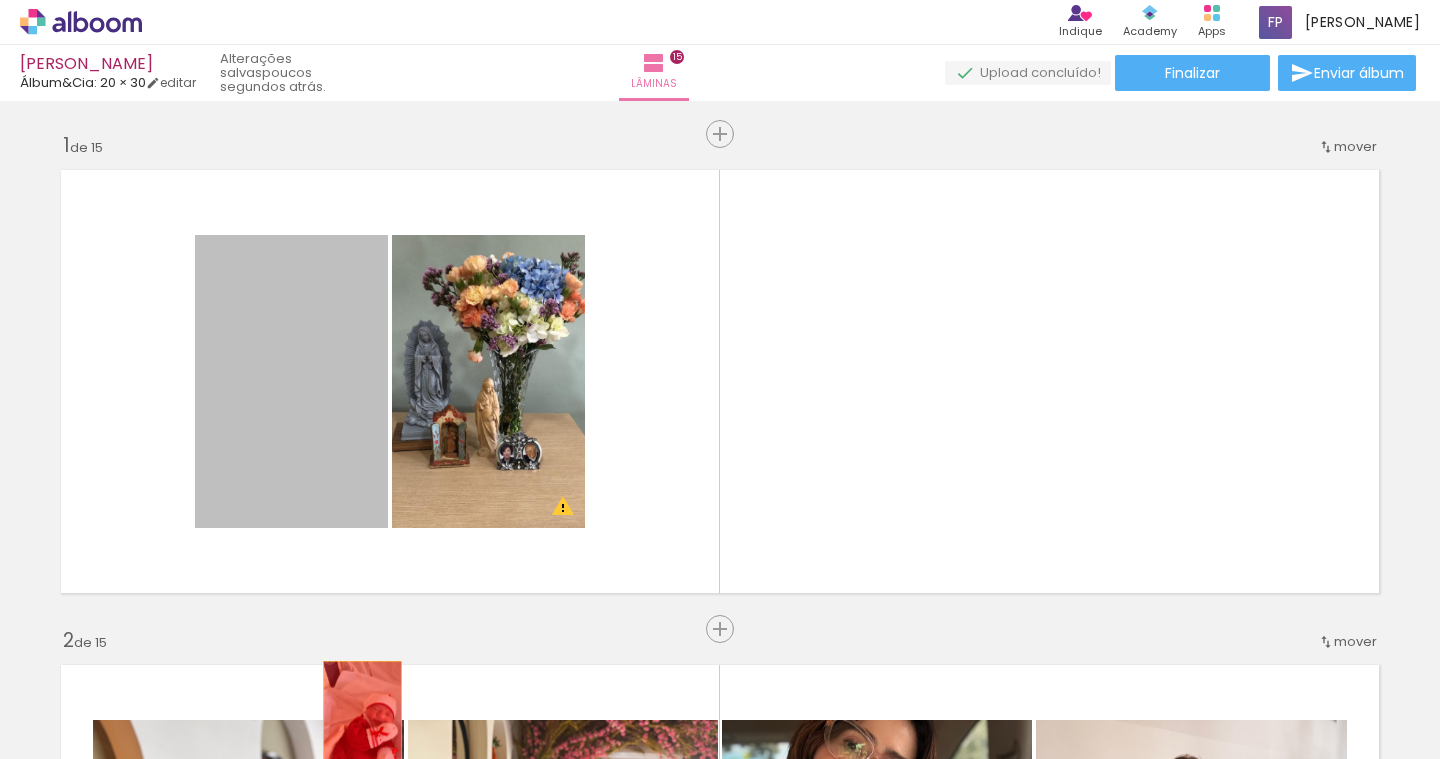drag, startPoint x: 279, startPoint y: 390, endPoint x: 356, endPoint y: 721, distance: 339.8382 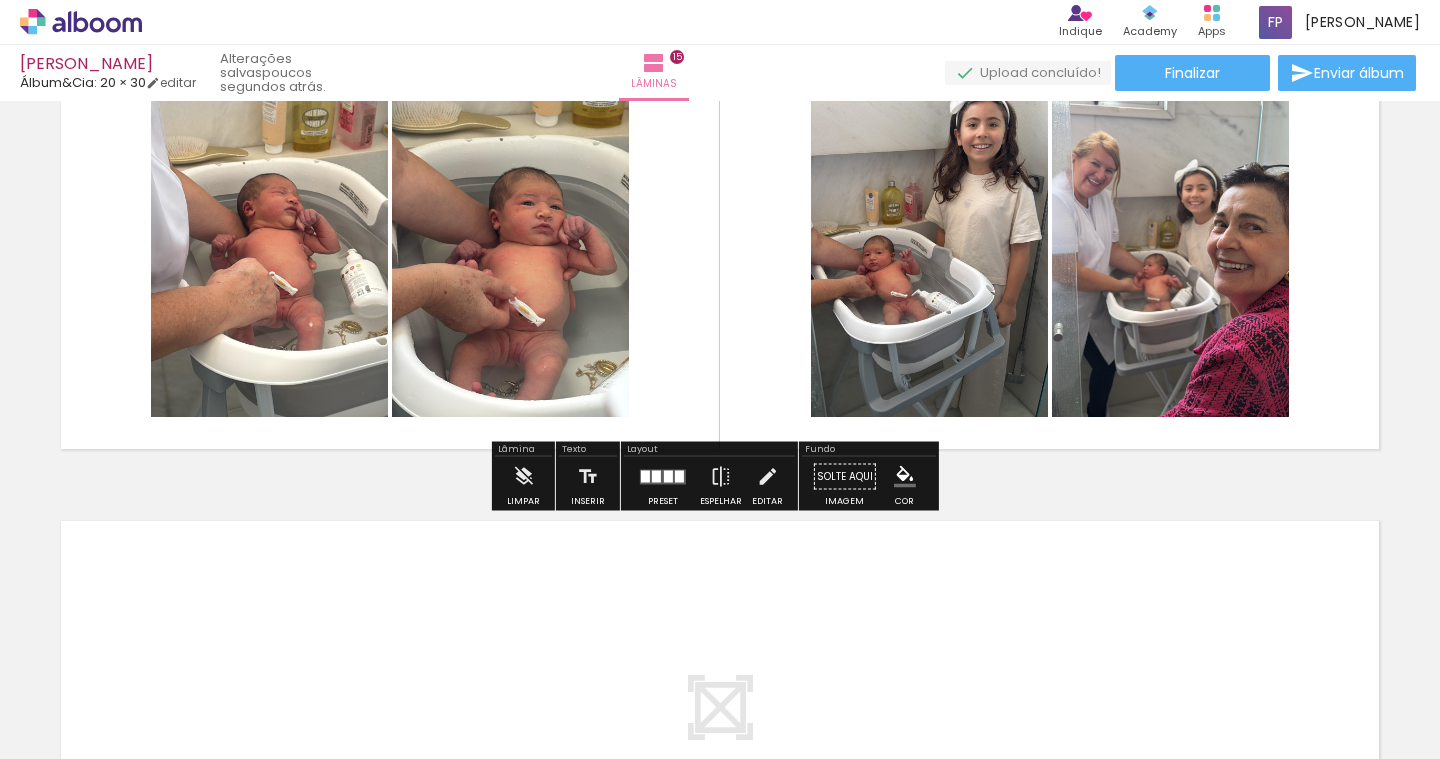 scroll, scrollTop: 7465, scrollLeft: 0, axis: vertical 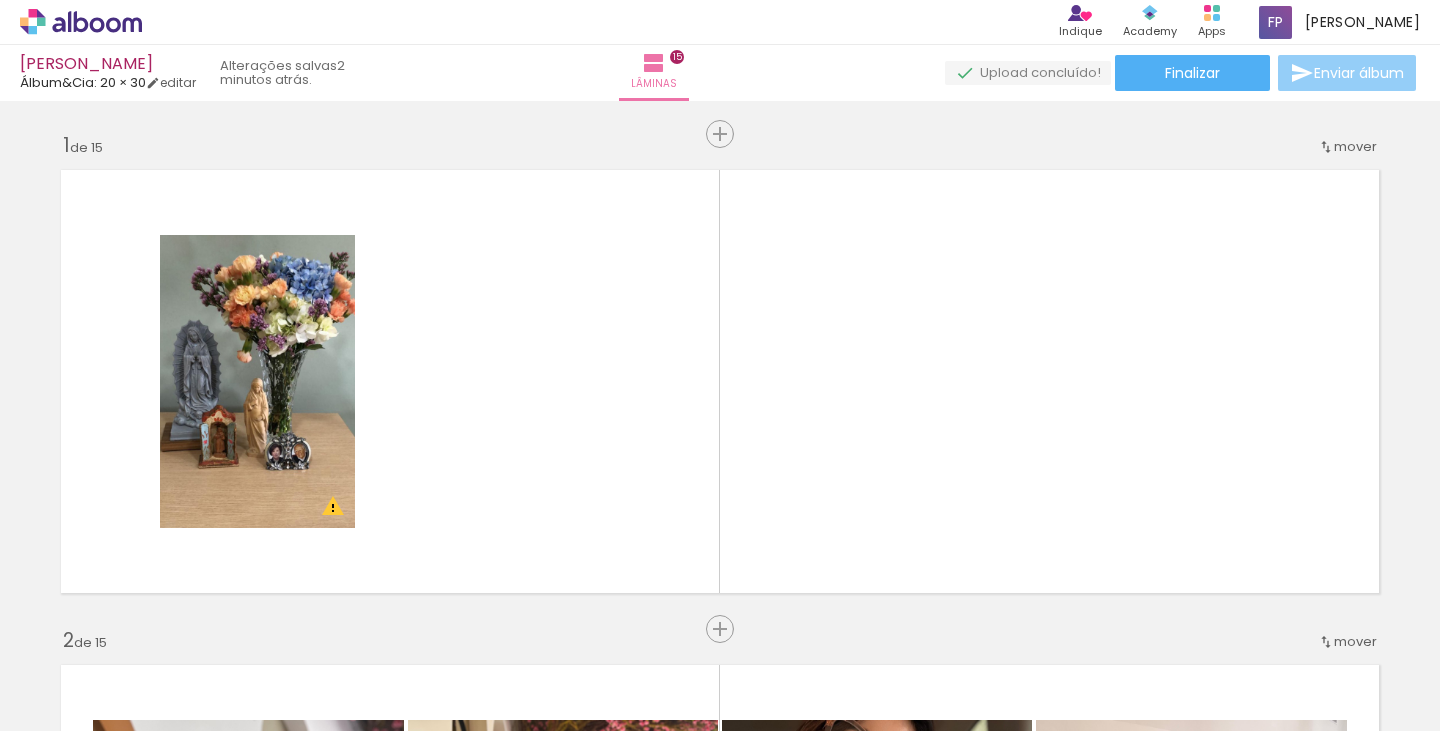 click on "Enviar álbum" at bounding box center [1359, 73] 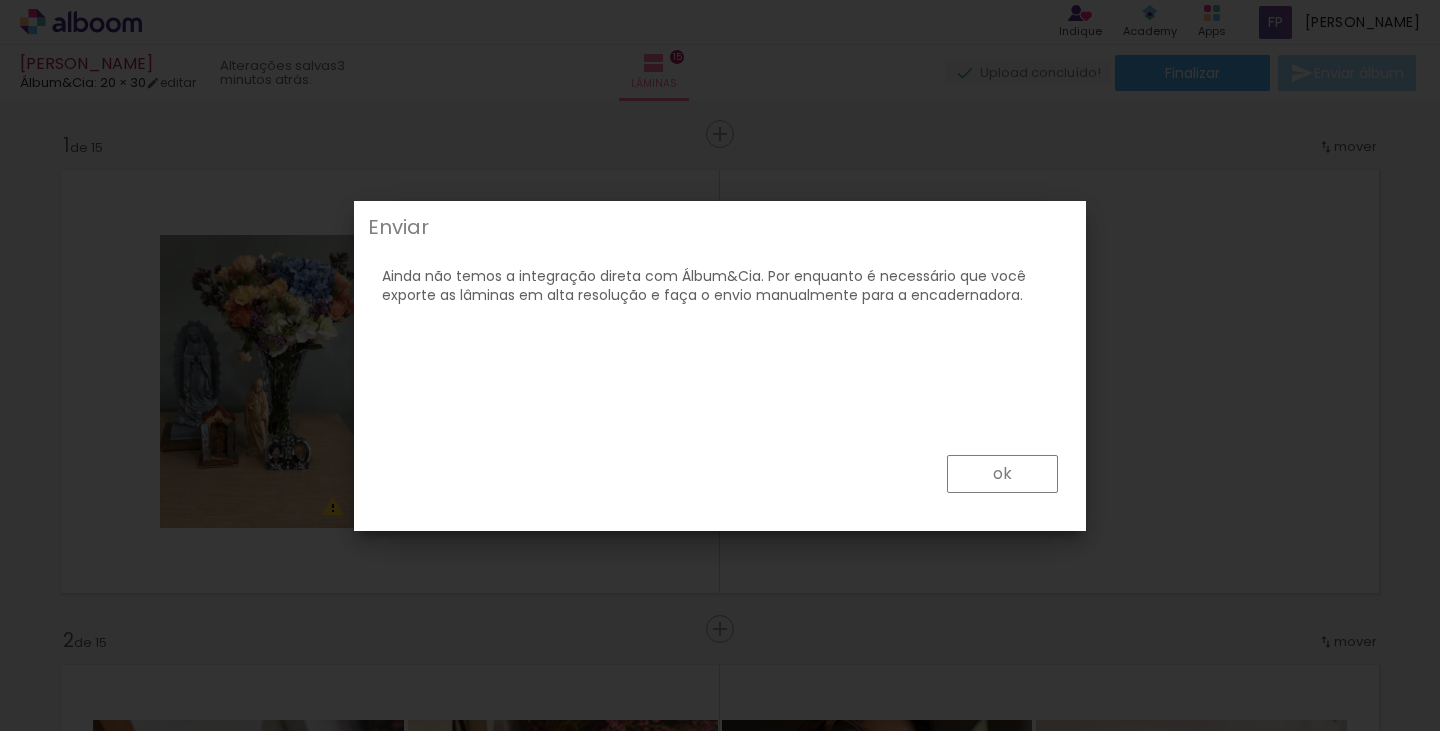 click on "ok" at bounding box center [1002, 474] 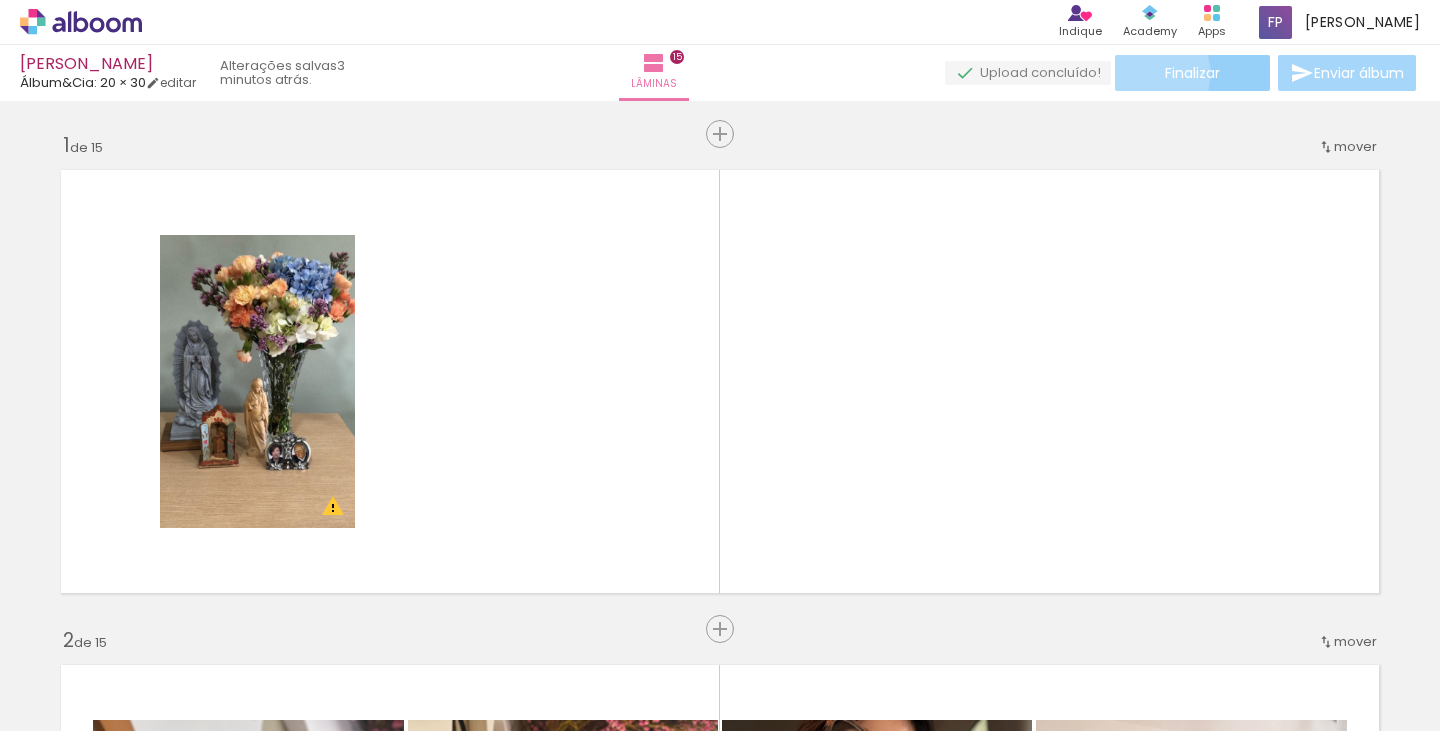 click on "Finalizar" 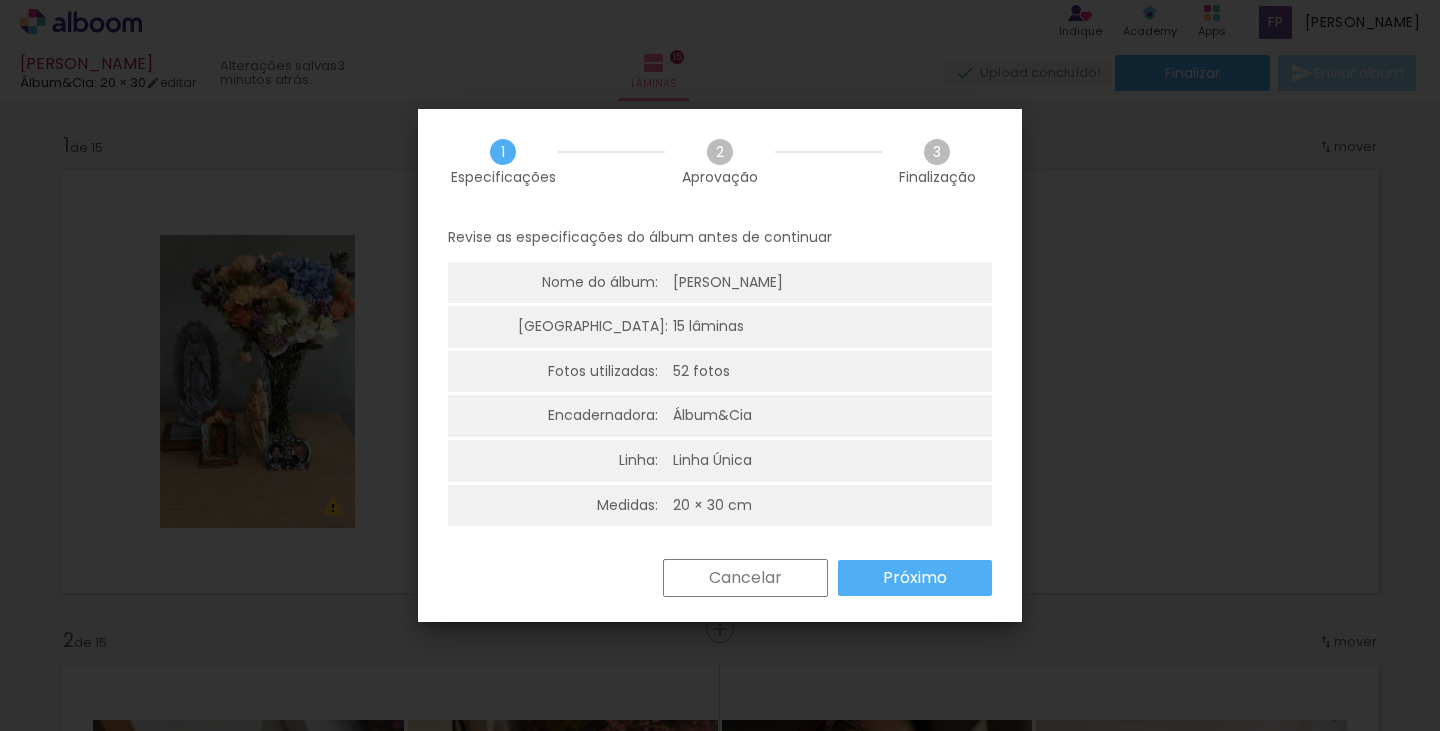 click on "Cancelar" at bounding box center (745, 578) 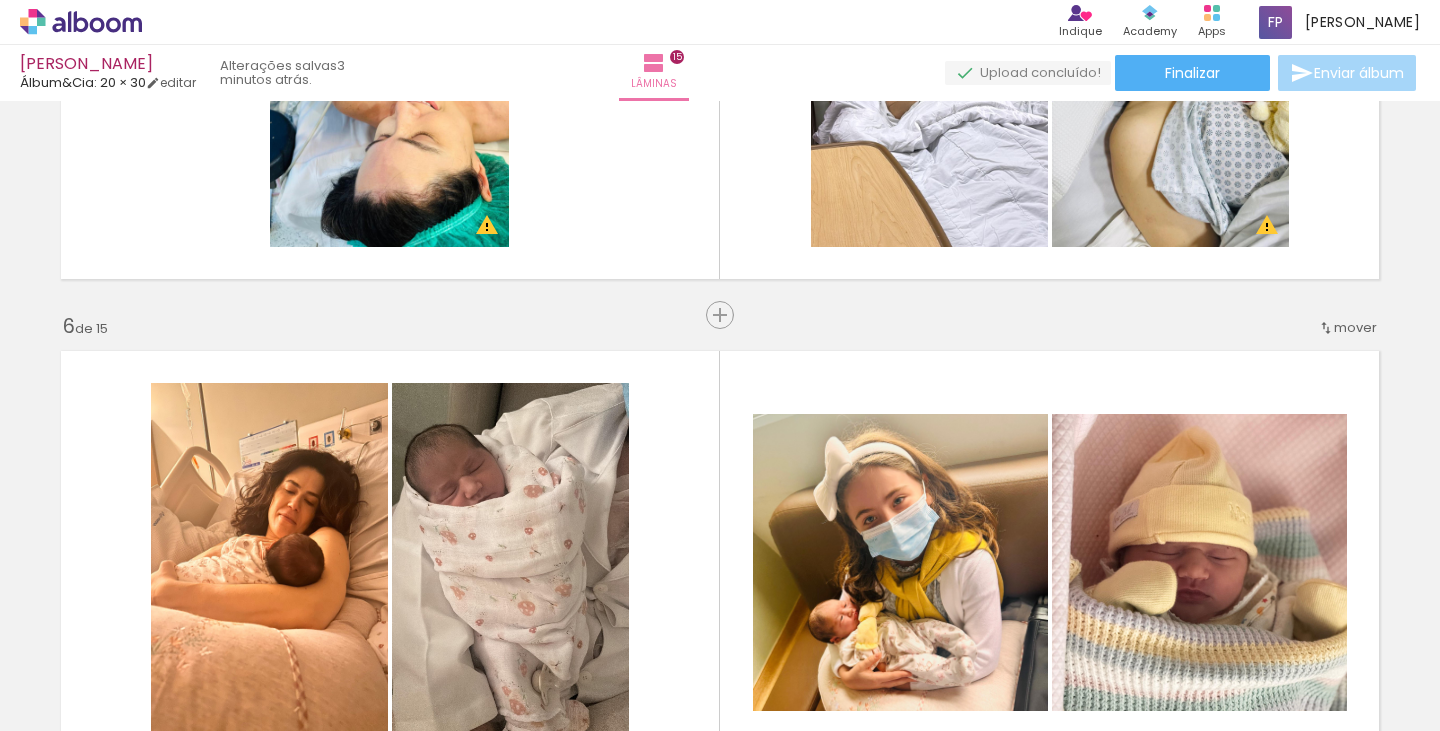 scroll, scrollTop: 3287, scrollLeft: 0, axis: vertical 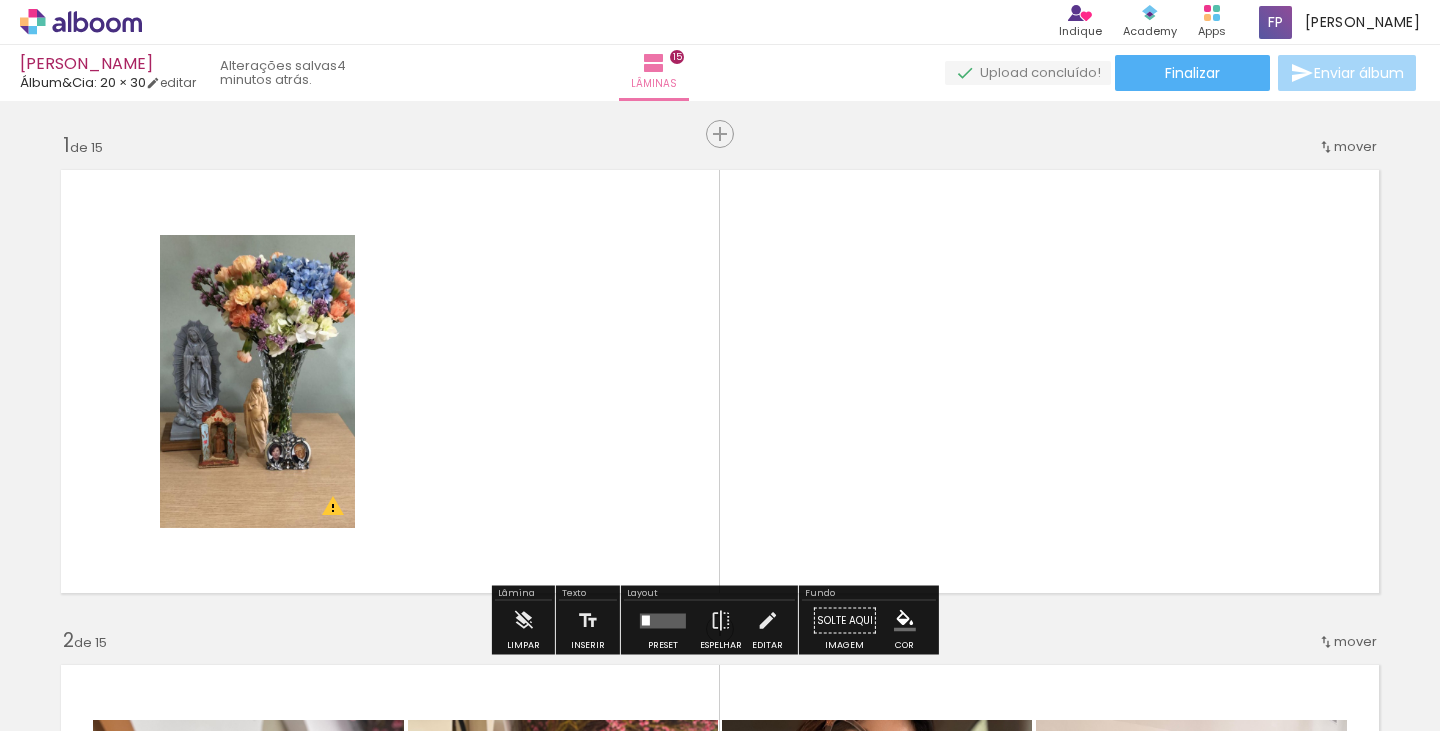 click at bounding box center [720, 381] 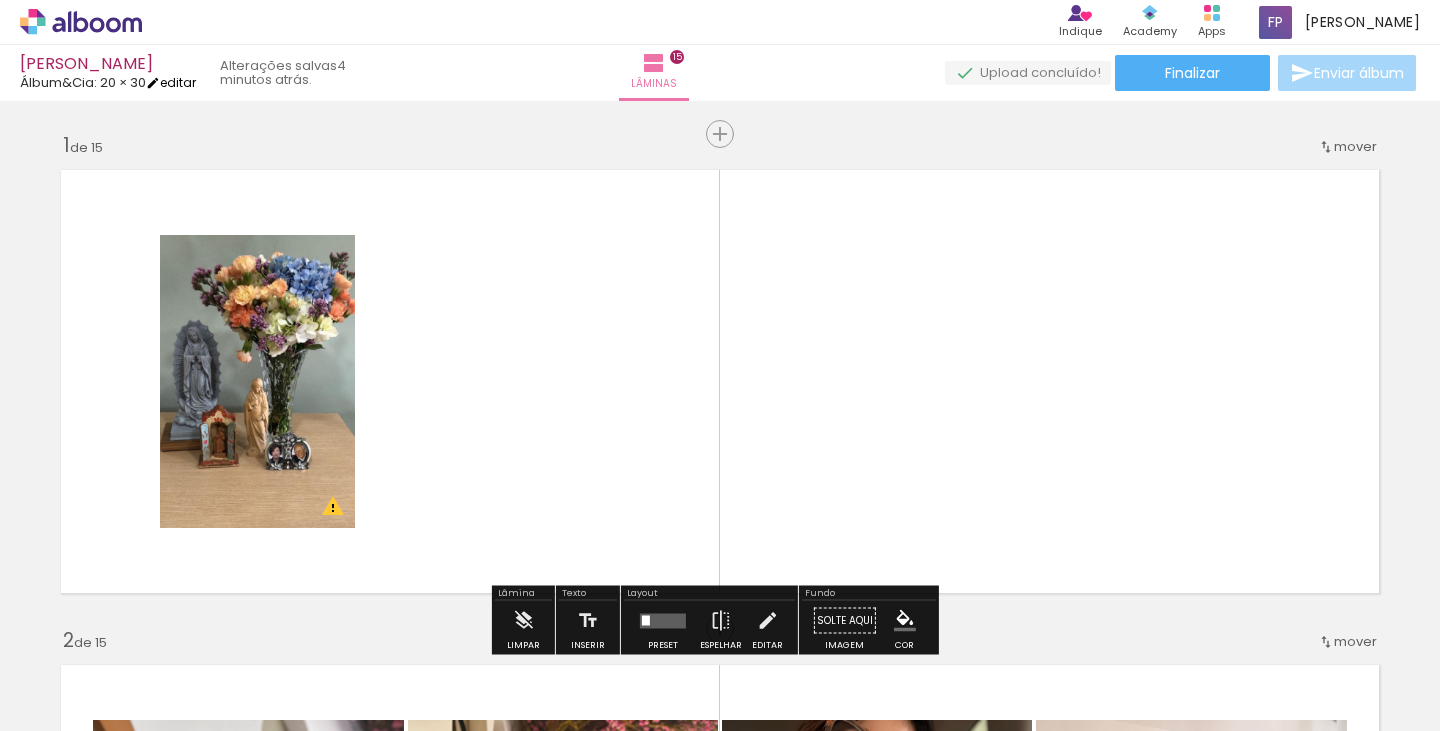 click on "editar" at bounding box center [171, 82] 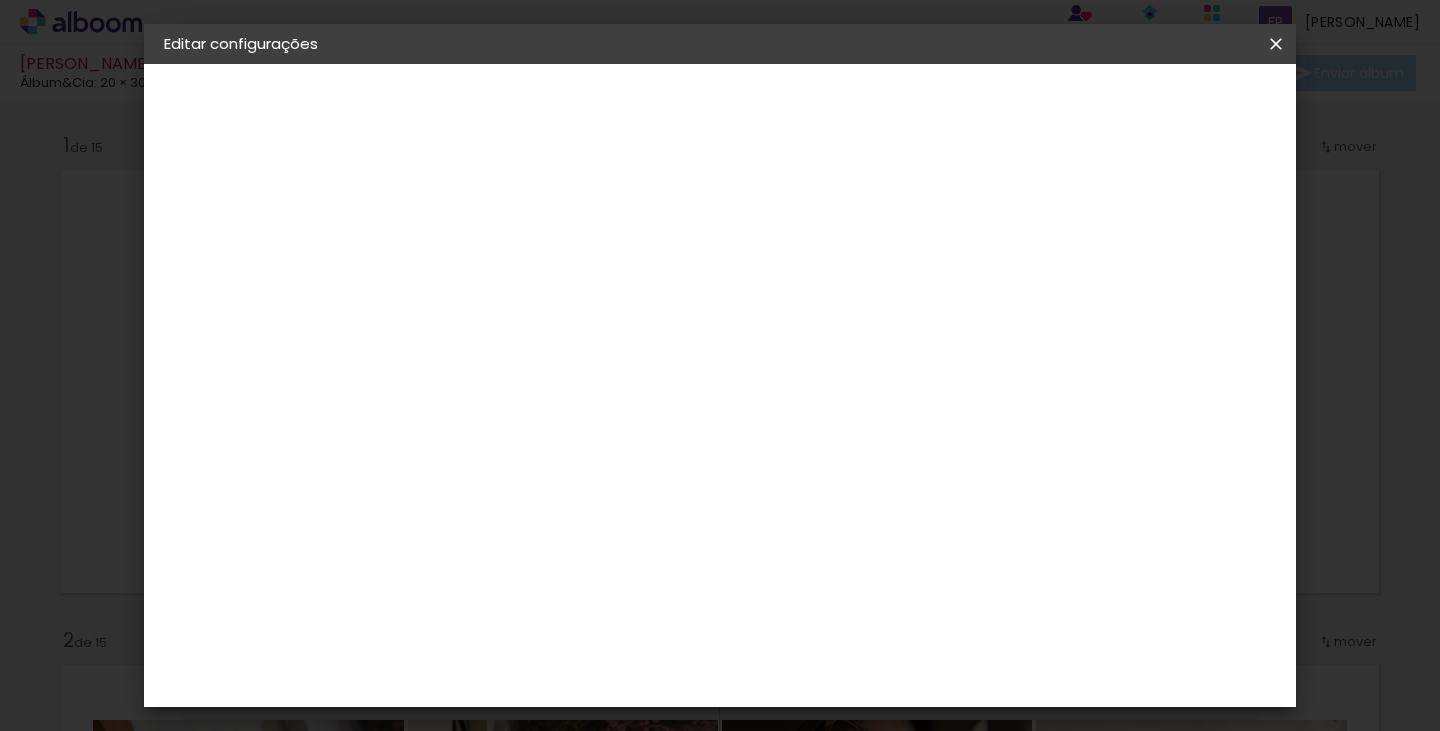 drag, startPoint x: 1057, startPoint y: 115, endPoint x: 1039, endPoint y: 113, distance: 18.110771 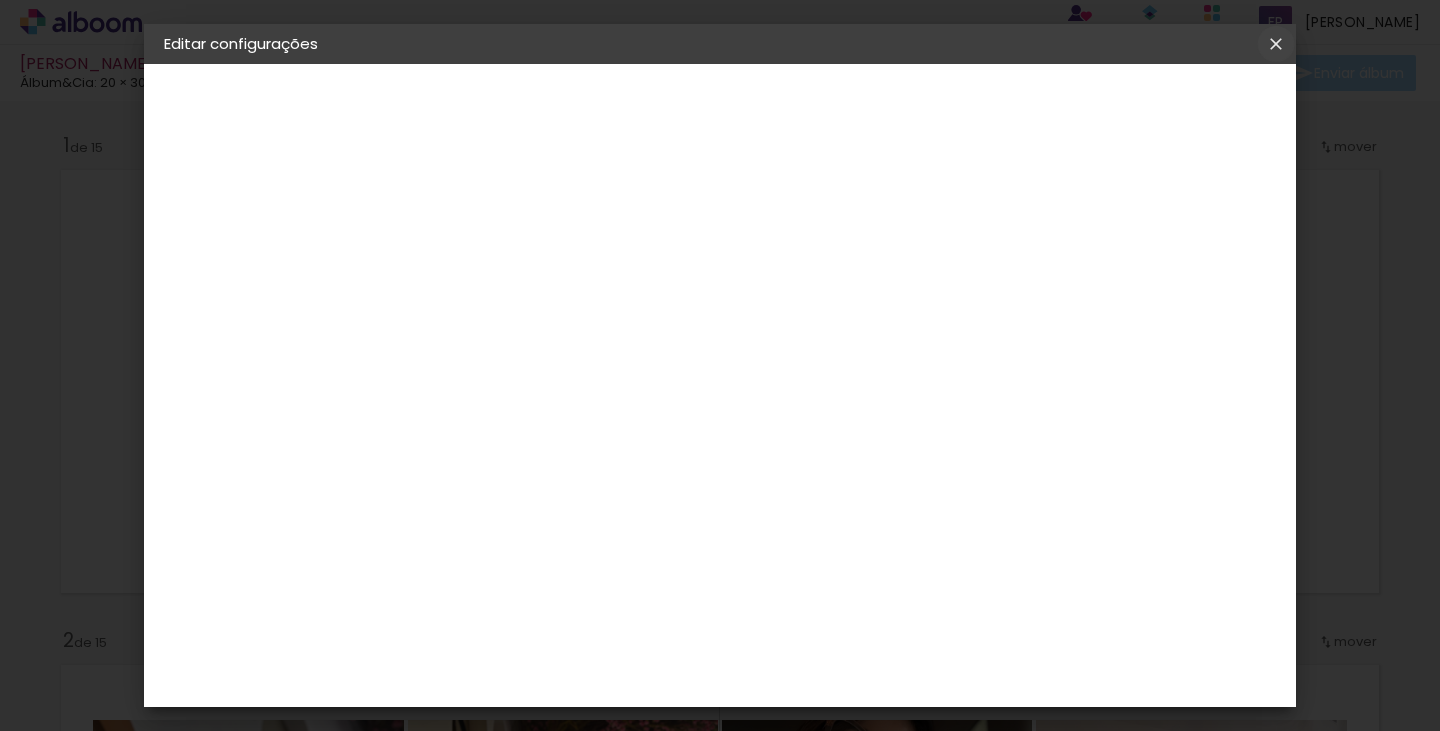 click at bounding box center (1276, 44) 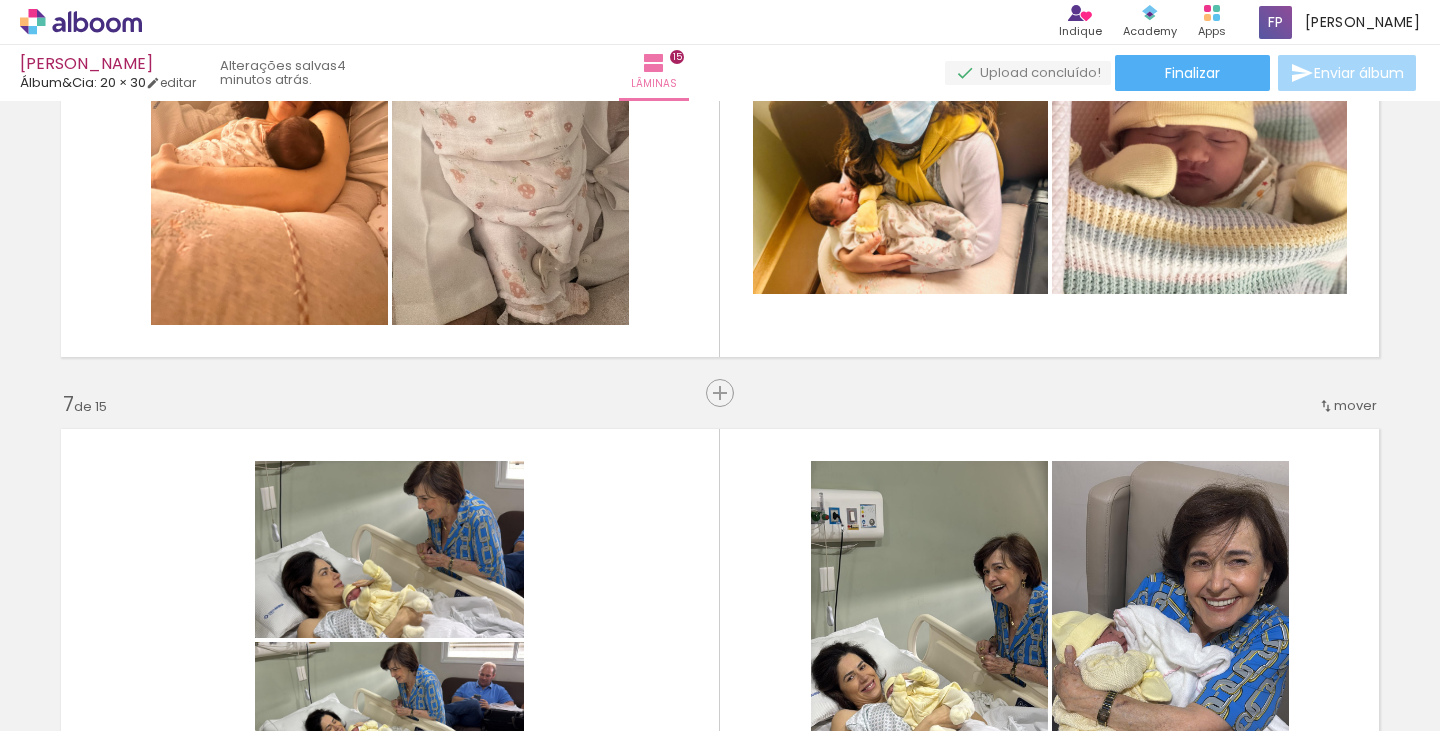 scroll, scrollTop: 465, scrollLeft: 0, axis: vertical 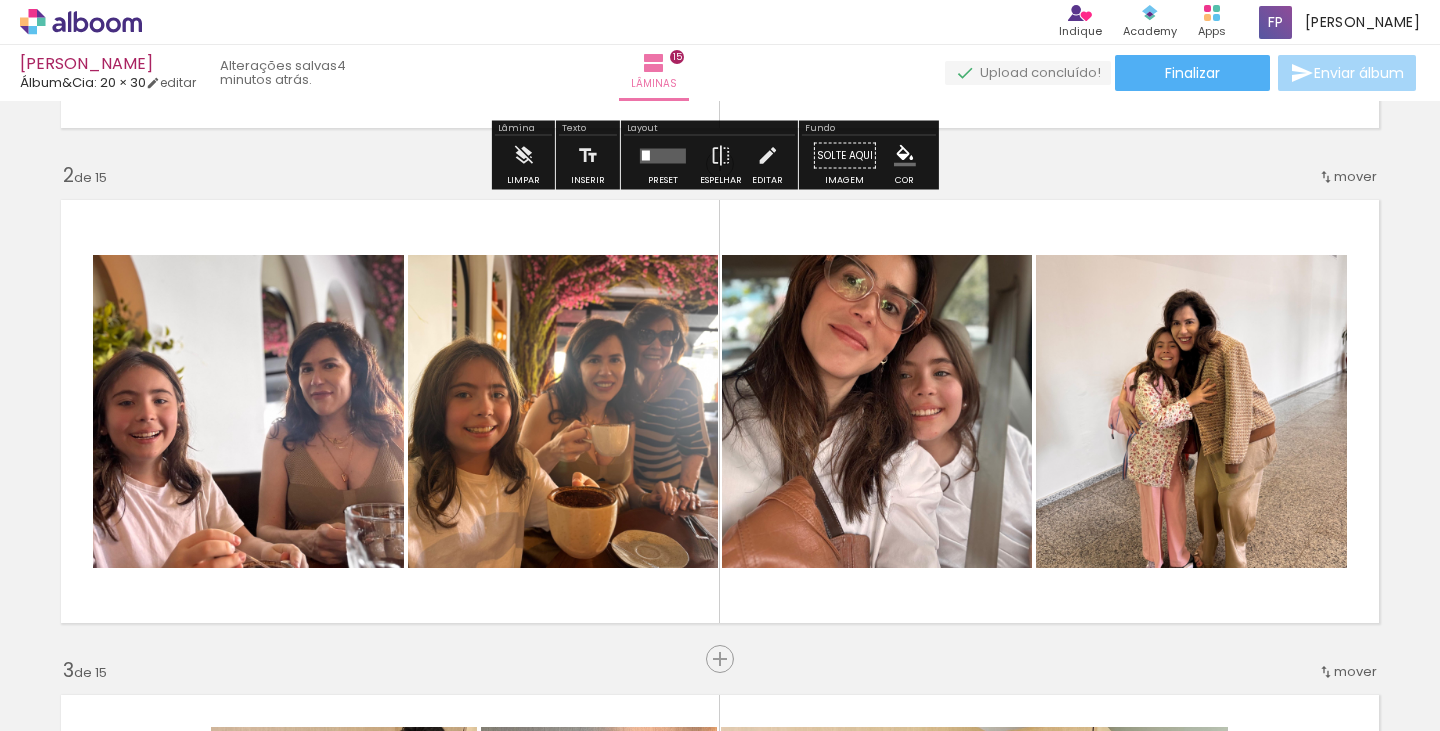 click at bounding box center [1028, 73] 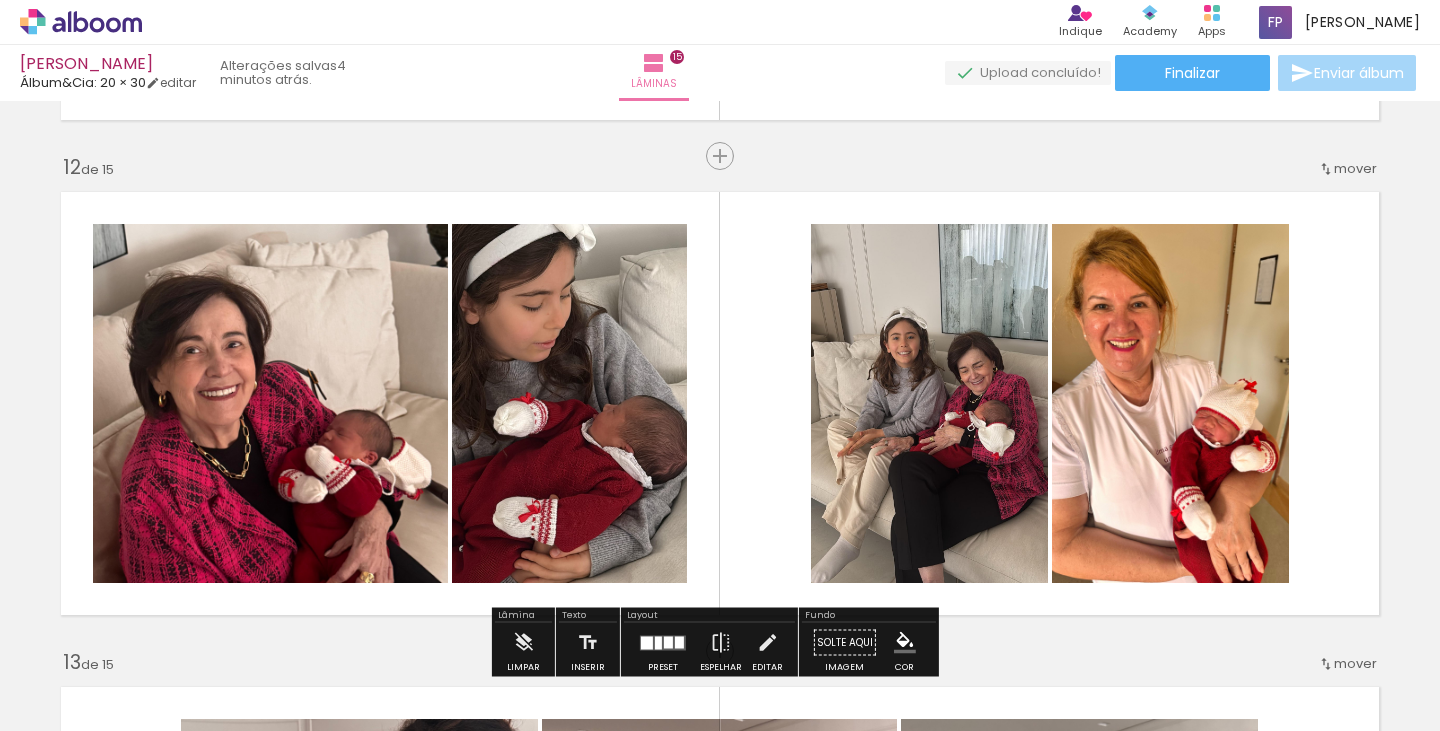 scroll, scrollTop: 6419, scrollLeft: 0, axis: vertical 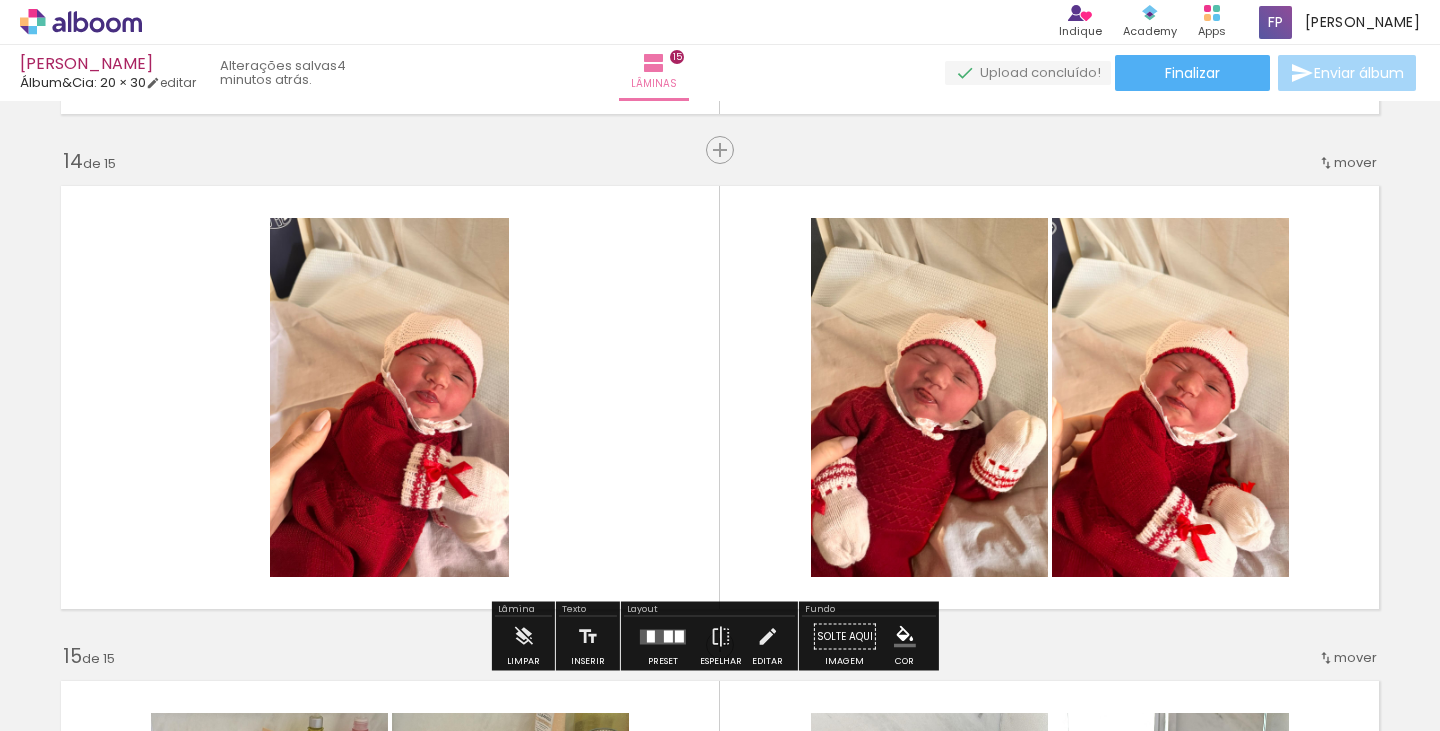 click on "P&B" at bounding box center (0, 0) 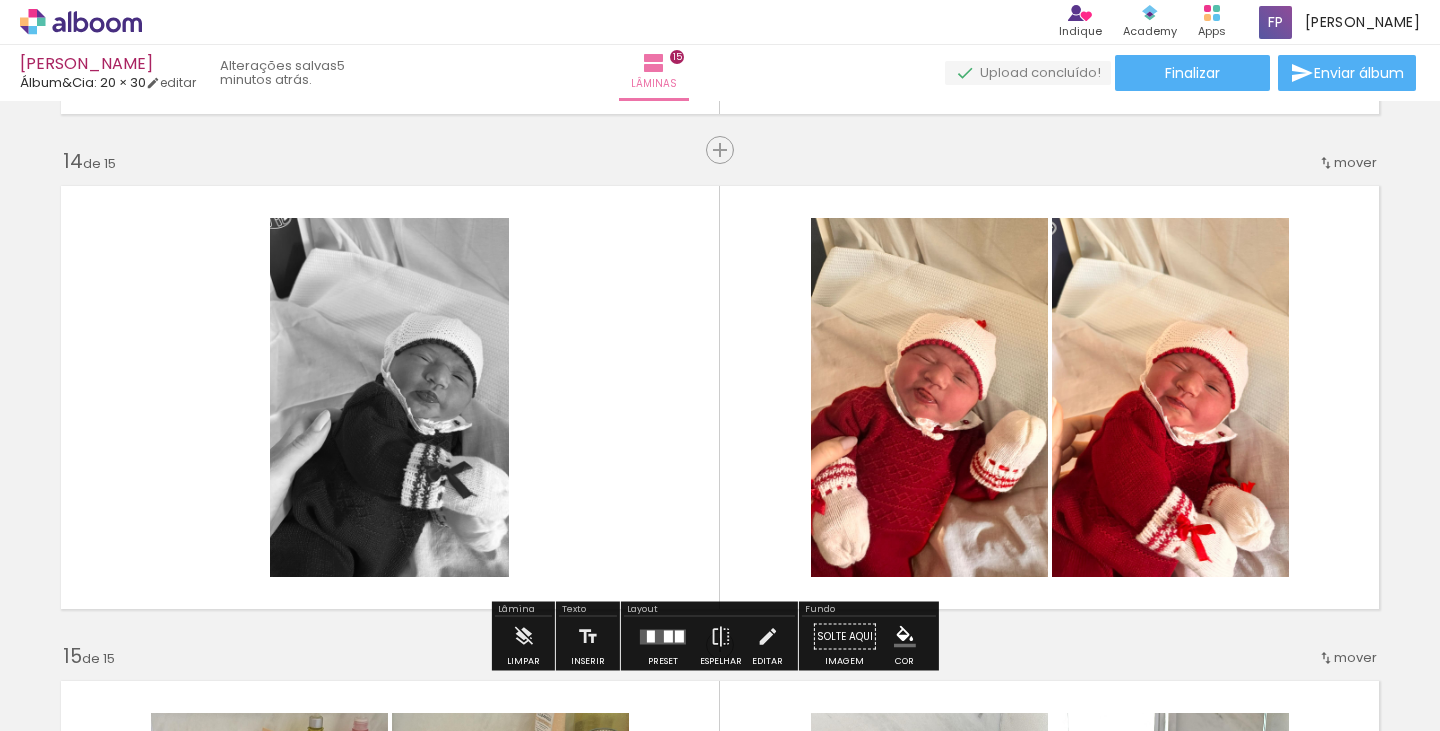 click 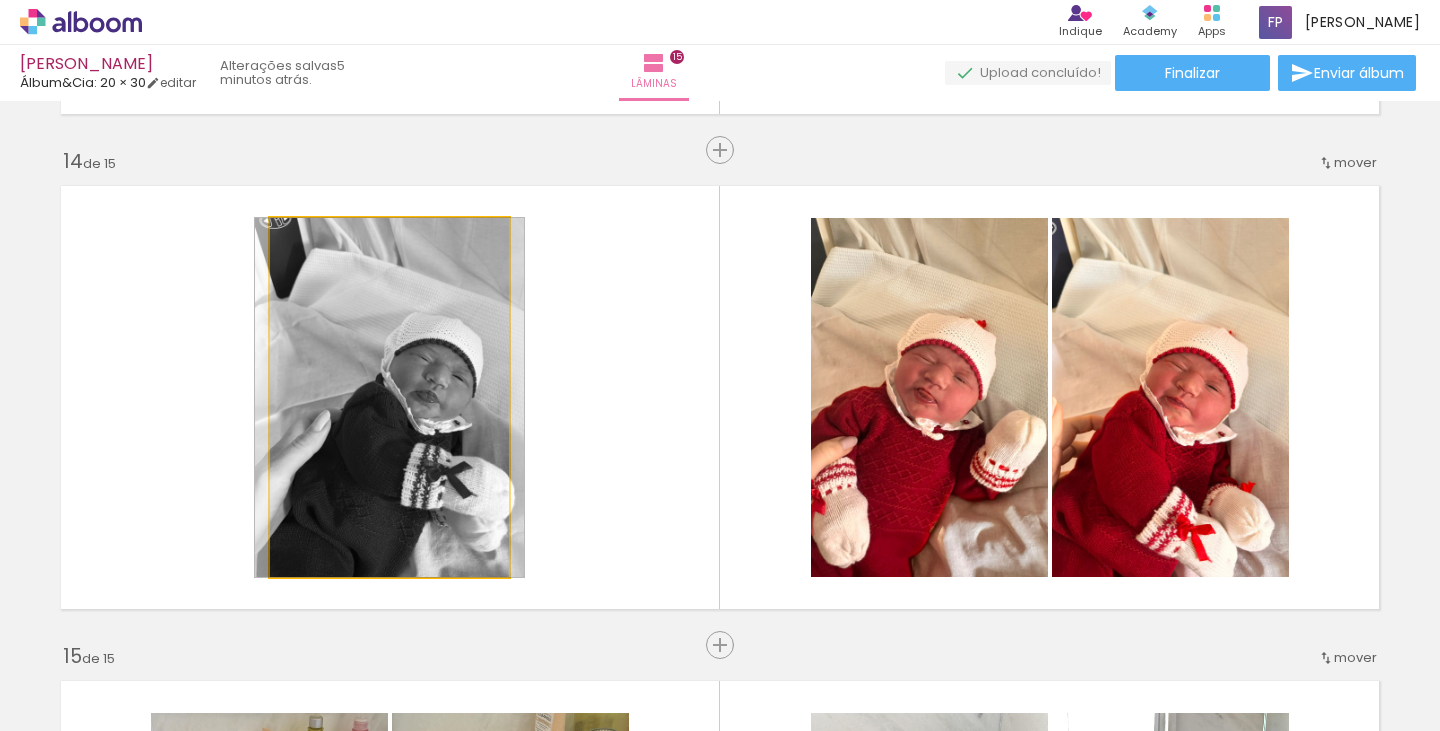 click 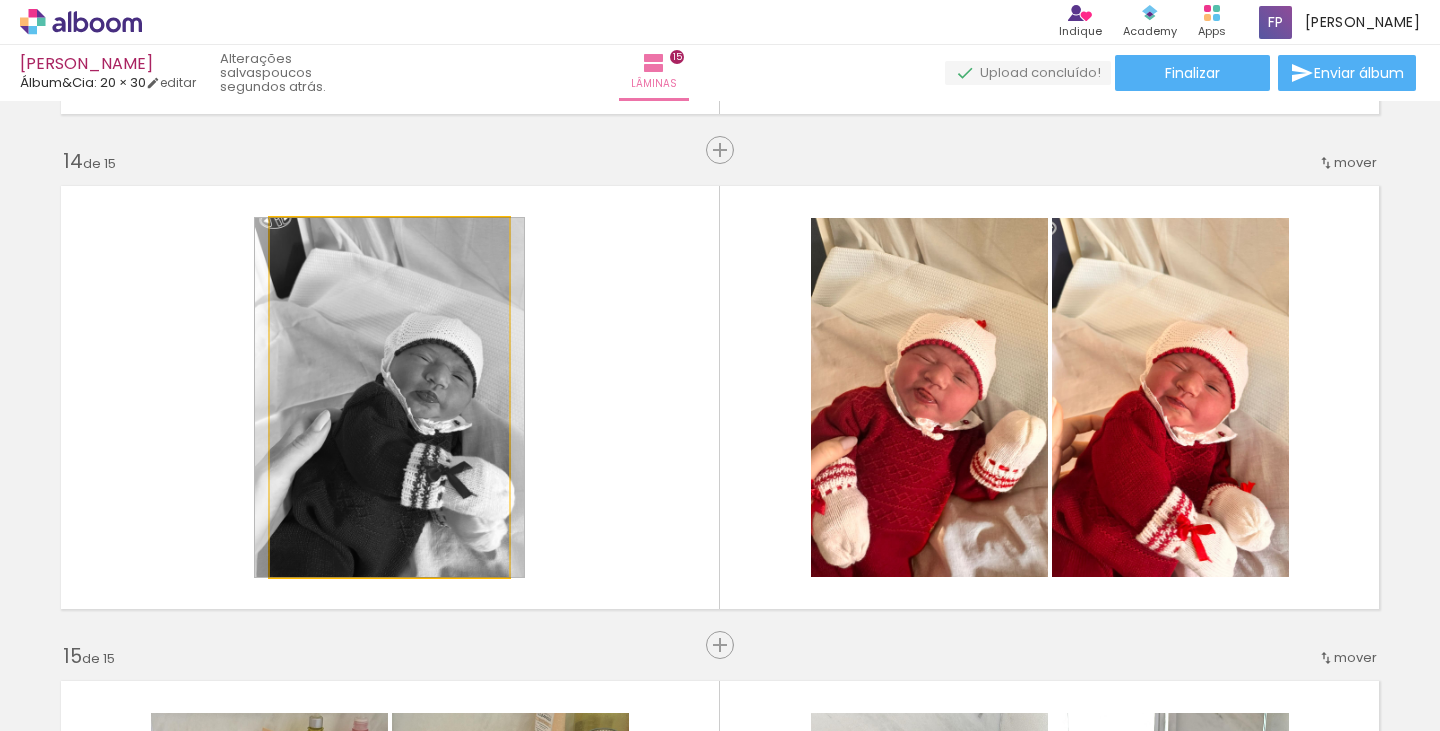 click 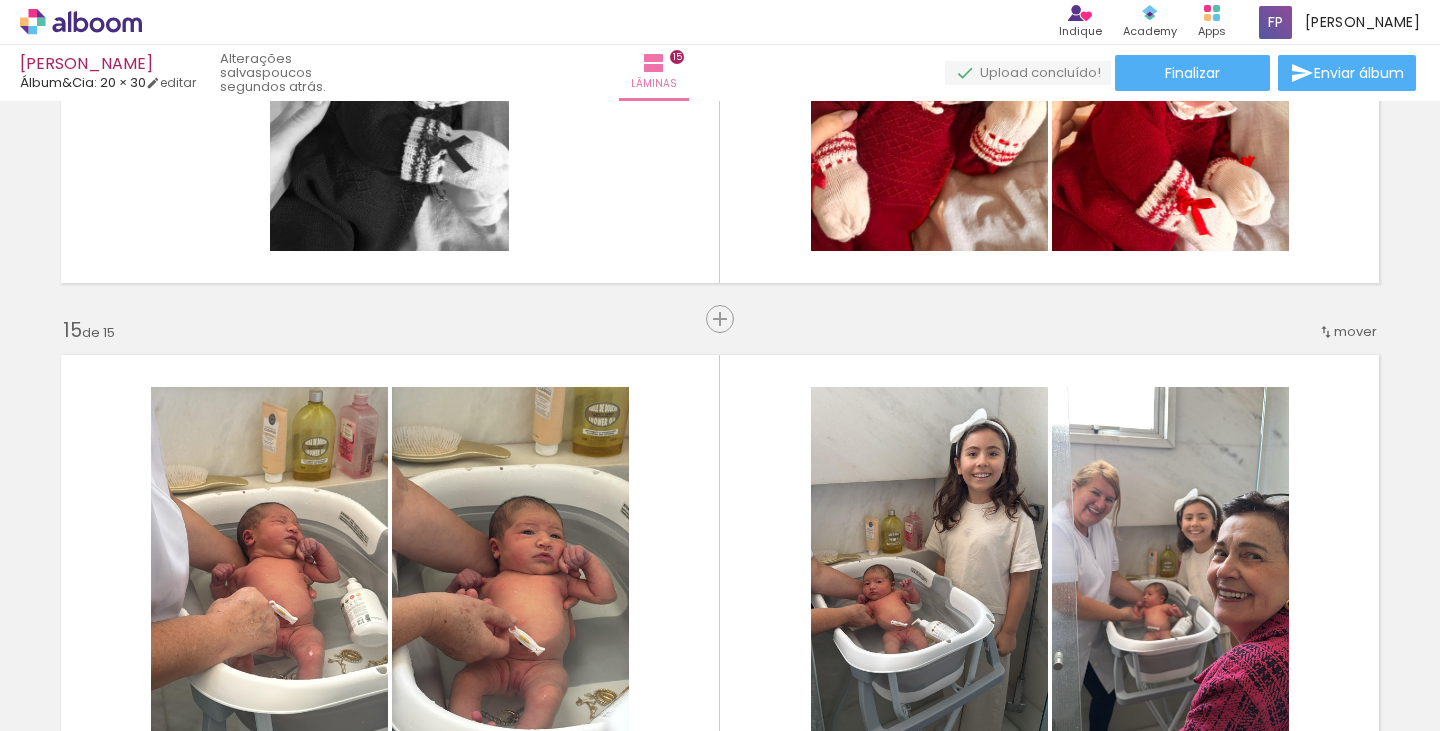 scroll, scrollTop: 6549, scrollLeft: 0, axis: vertical 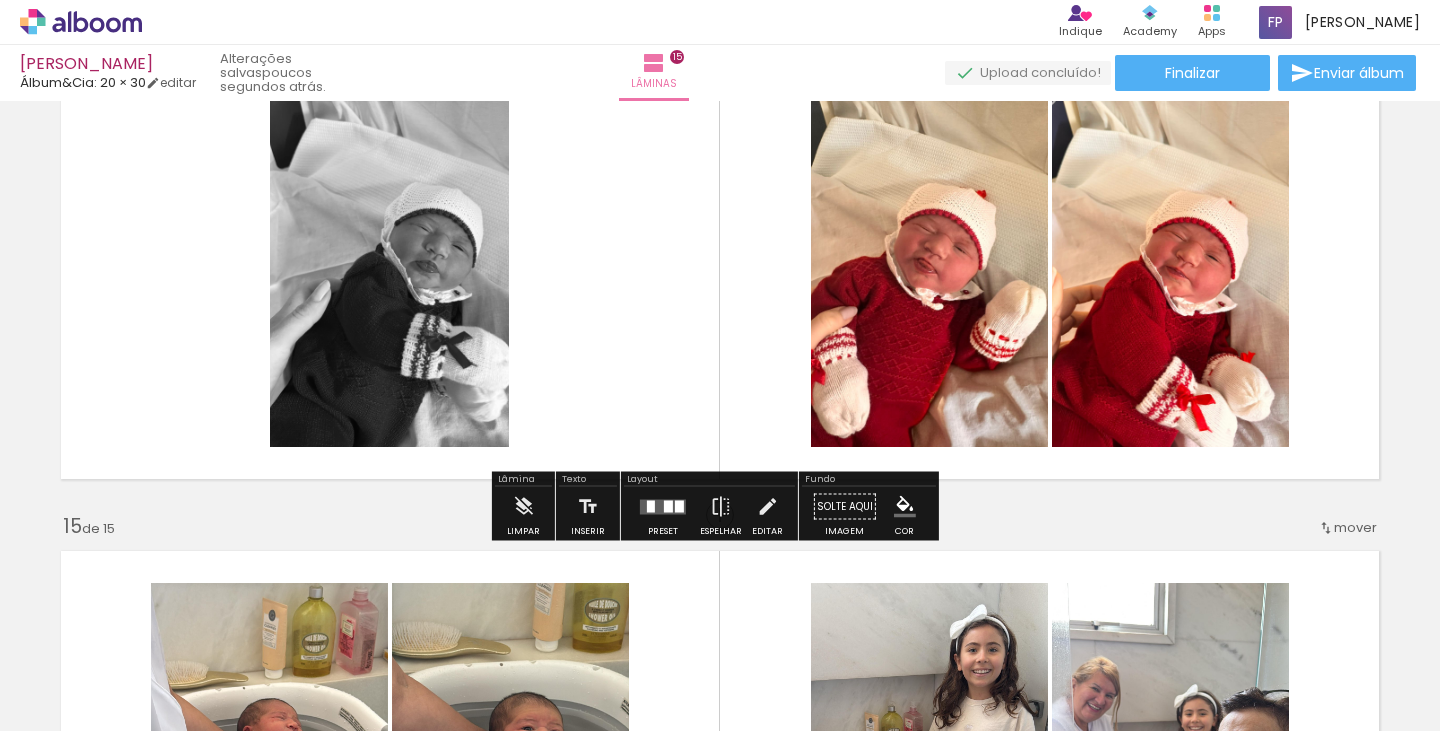 click 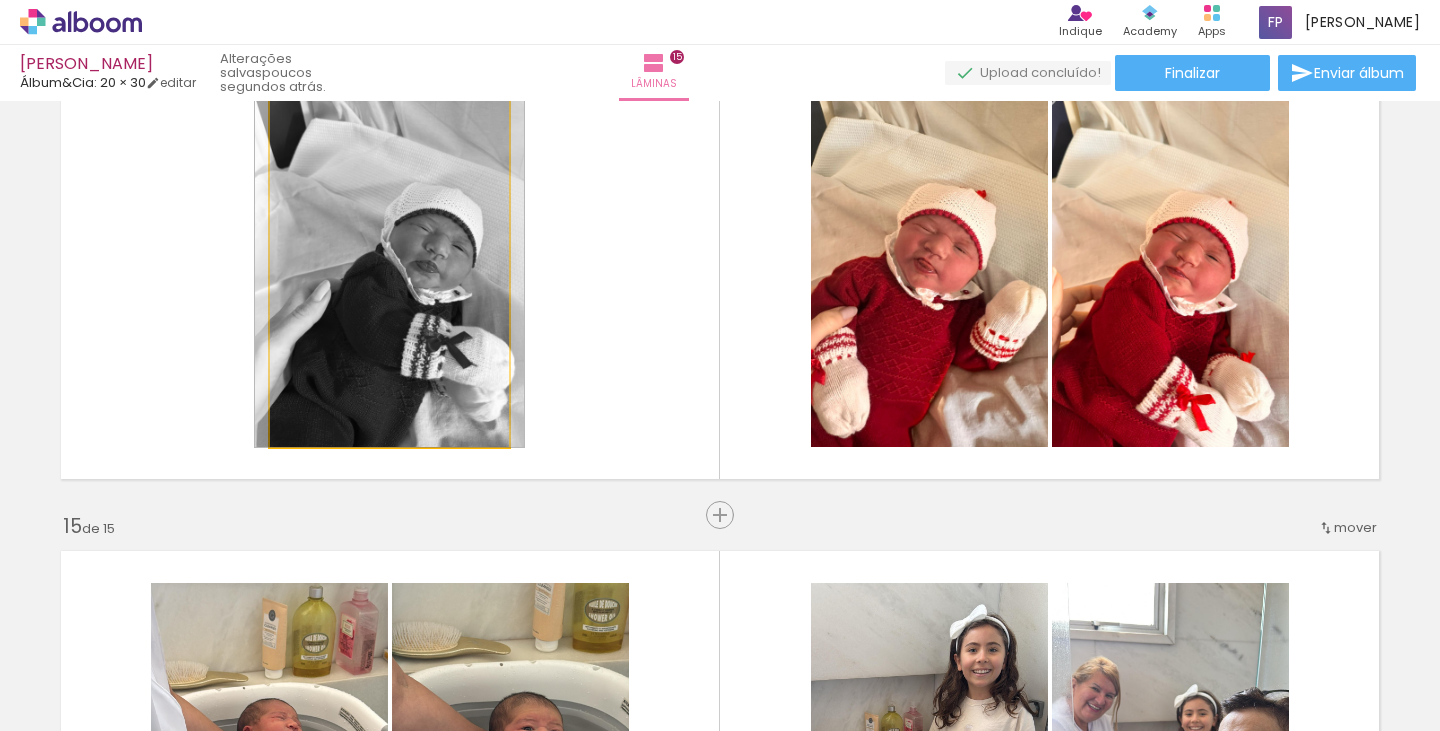 click 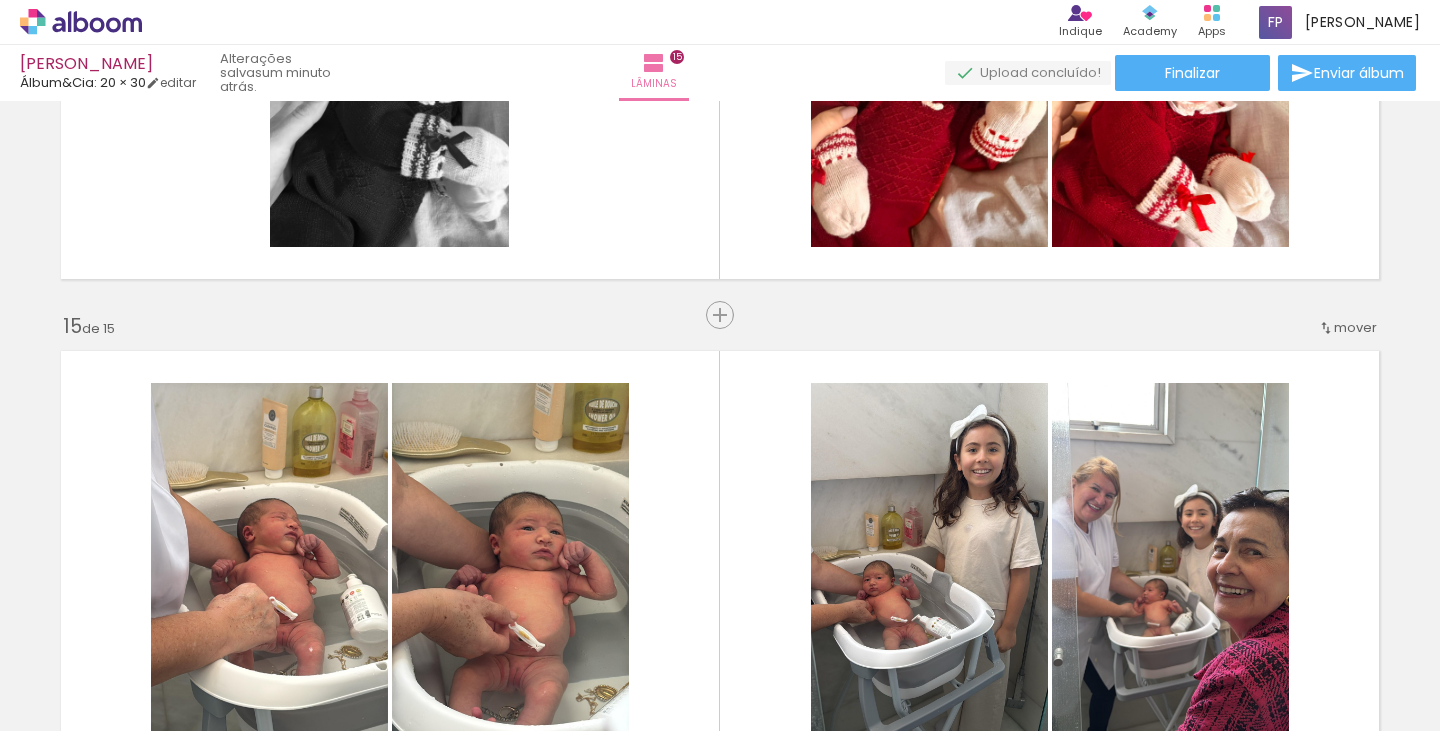 scroll, scrollTop: 6575, scrollLeft: 0, axis: vertical 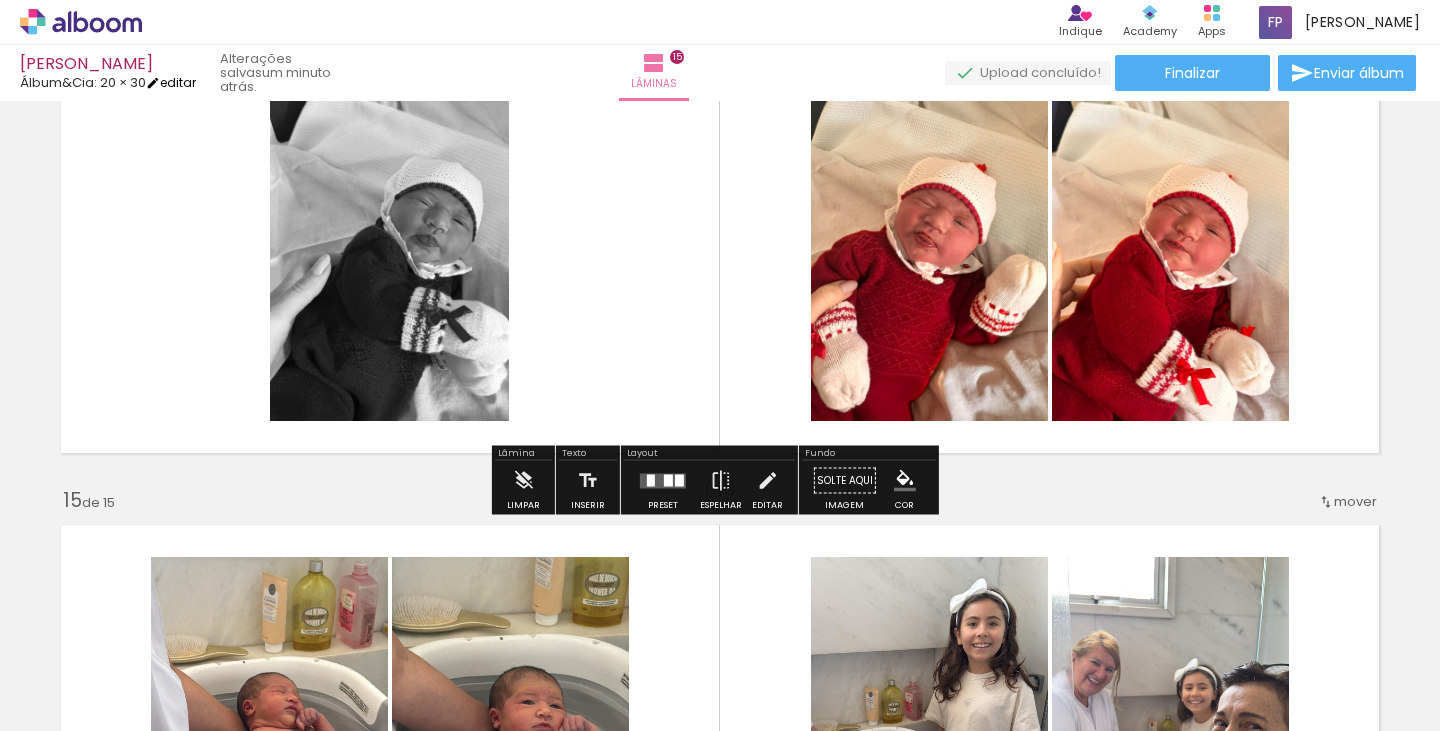 click on "editar" at bounding box center (171, 82) 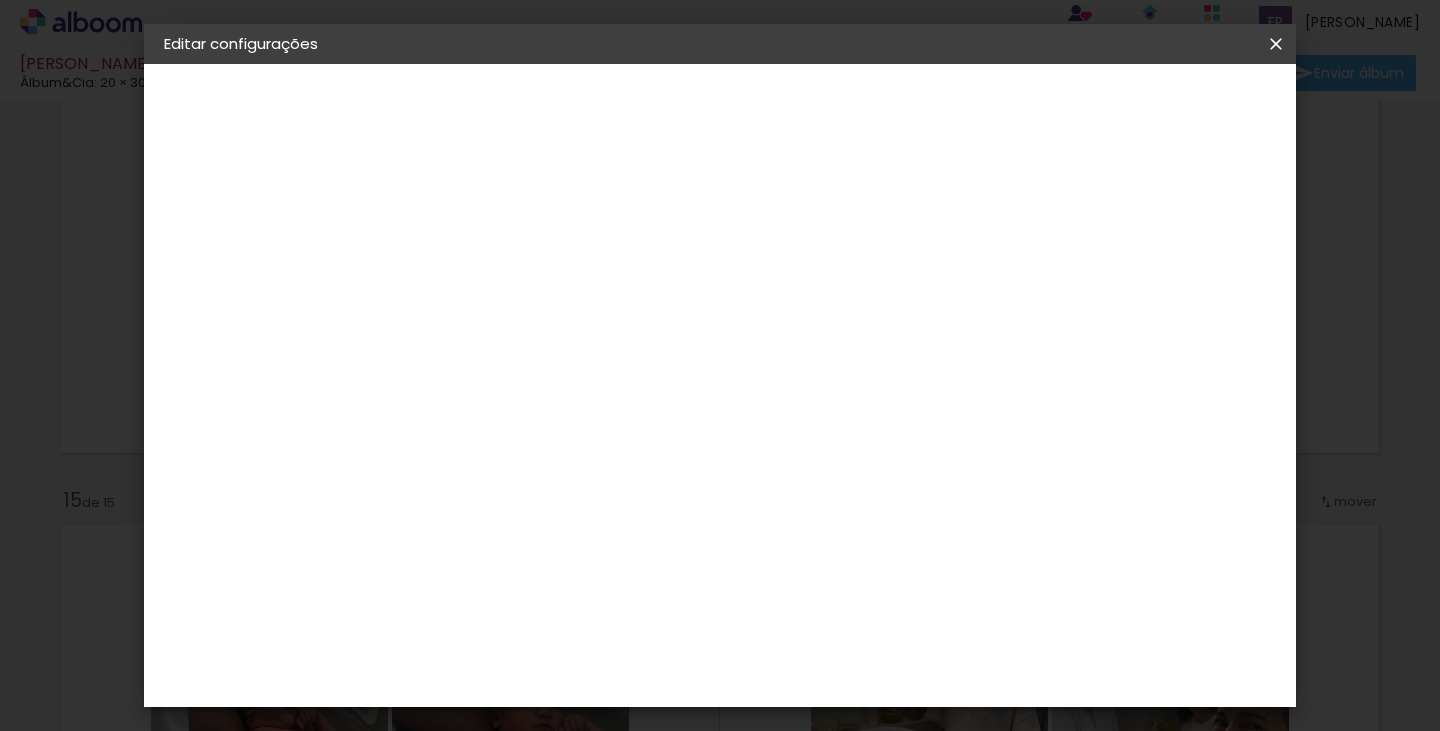 click on "Voltar" at bounding box center (0, 0) 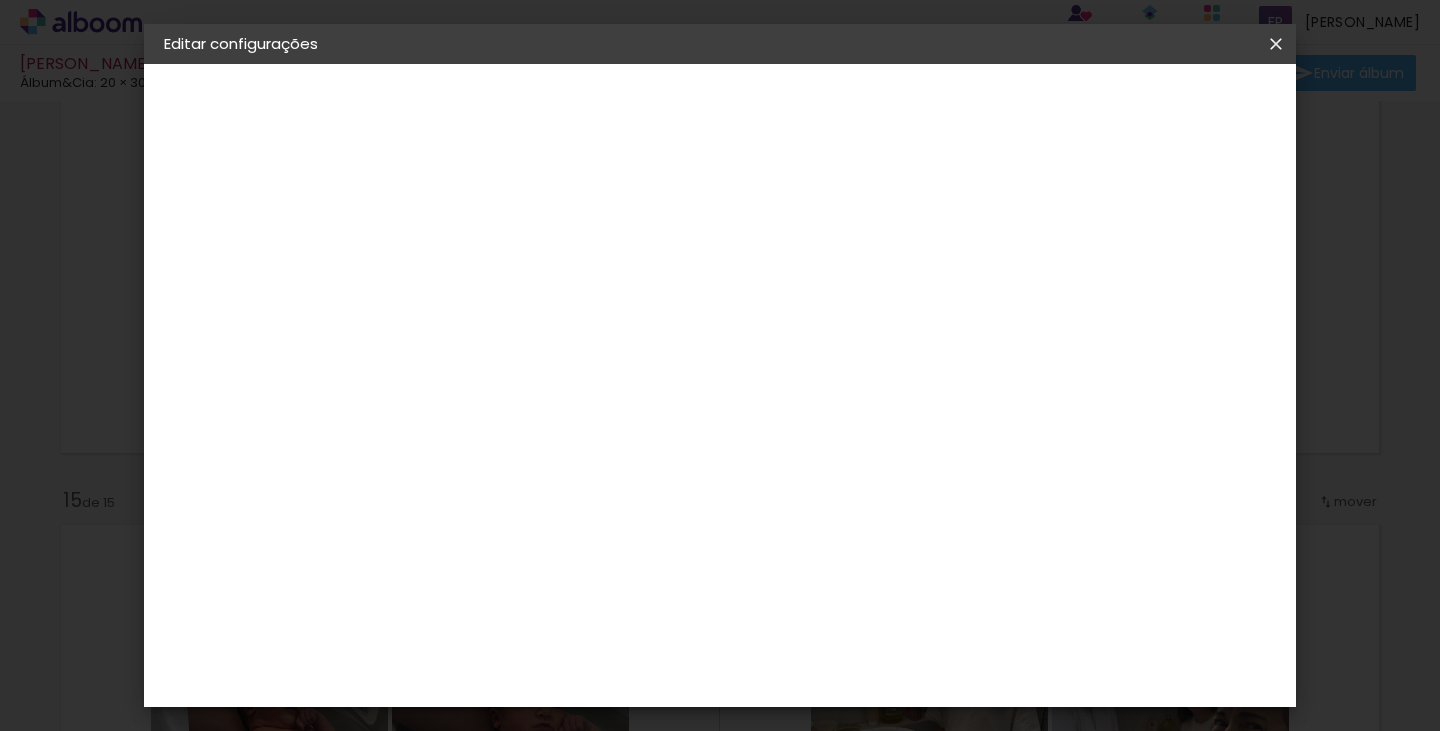 click at bounding box center [1276, 44] 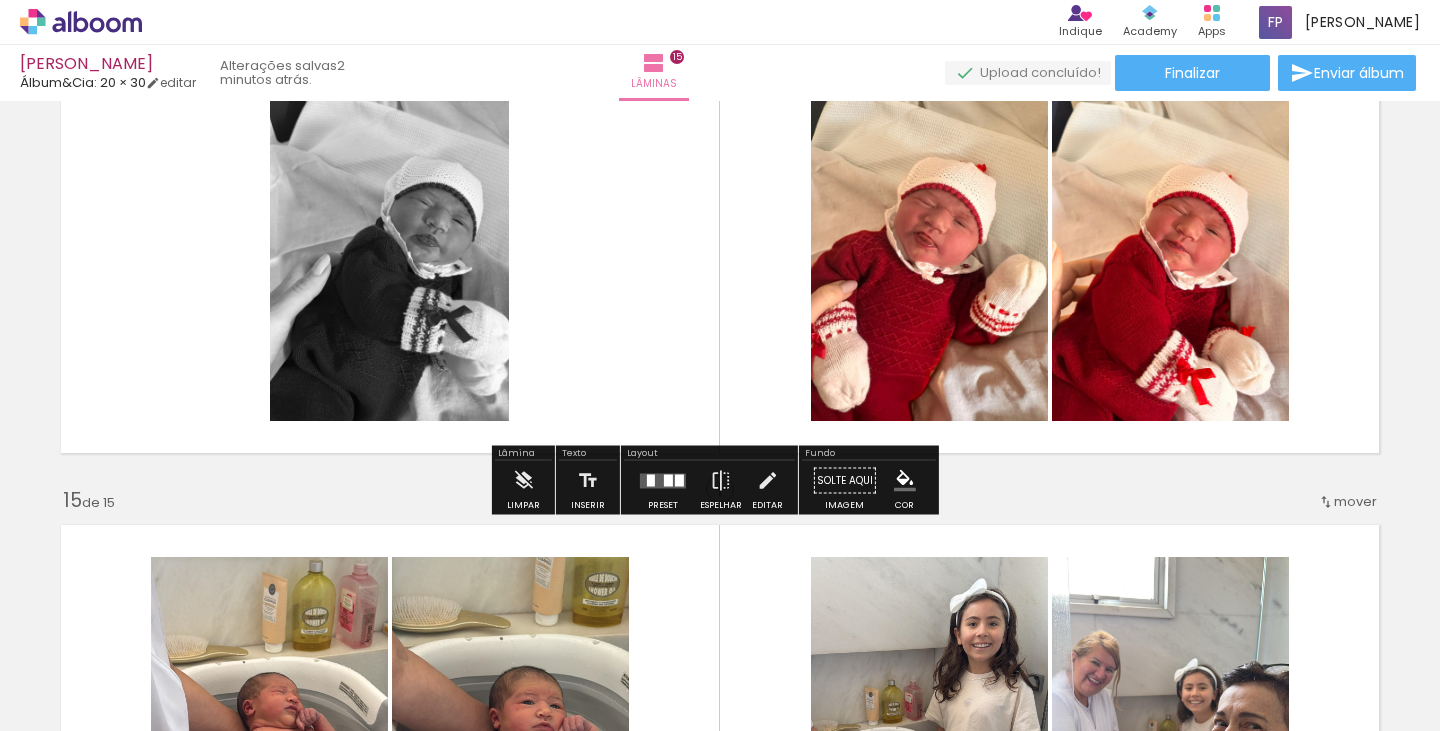 click 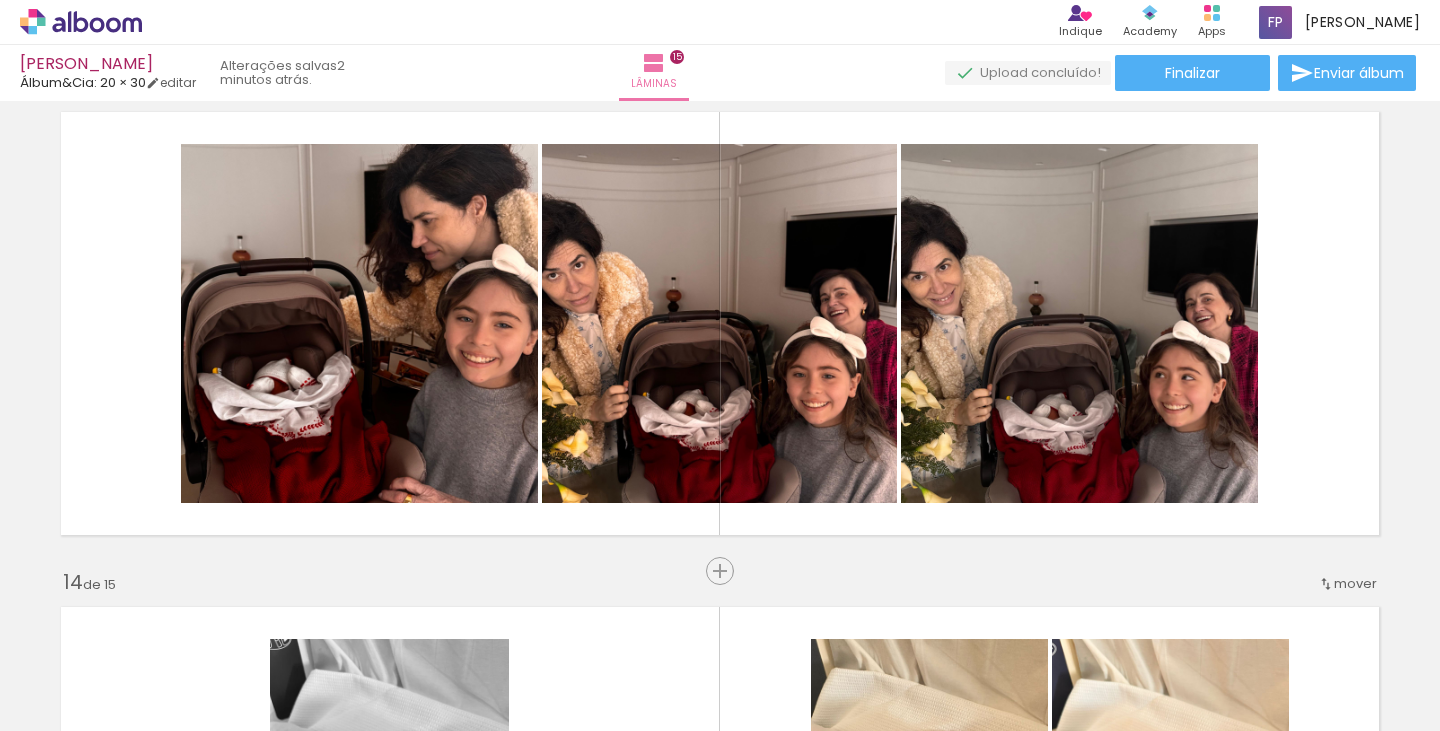 scroll, scrollTop: 6420, scrollLeft: 0, axis: vertical 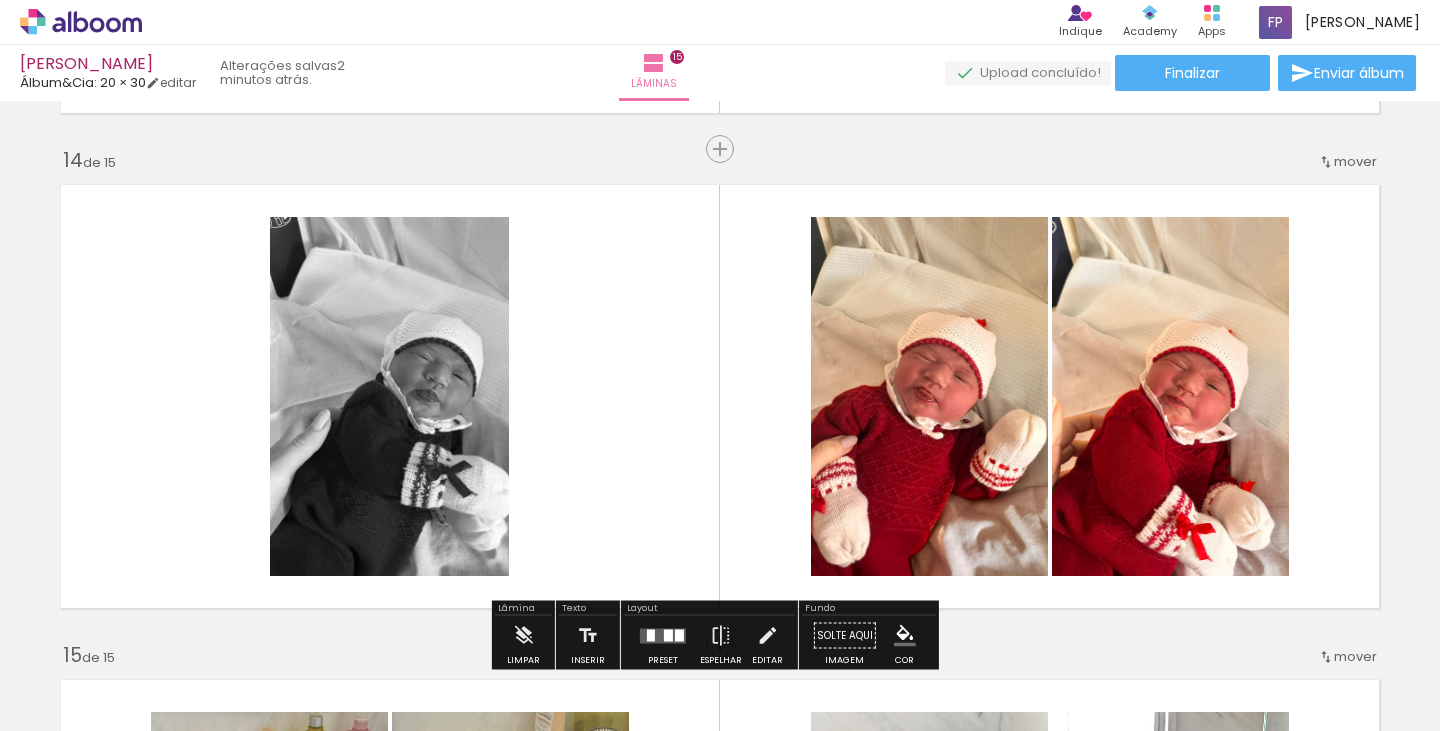 click on "P&B" at bounding box center (0, 0) 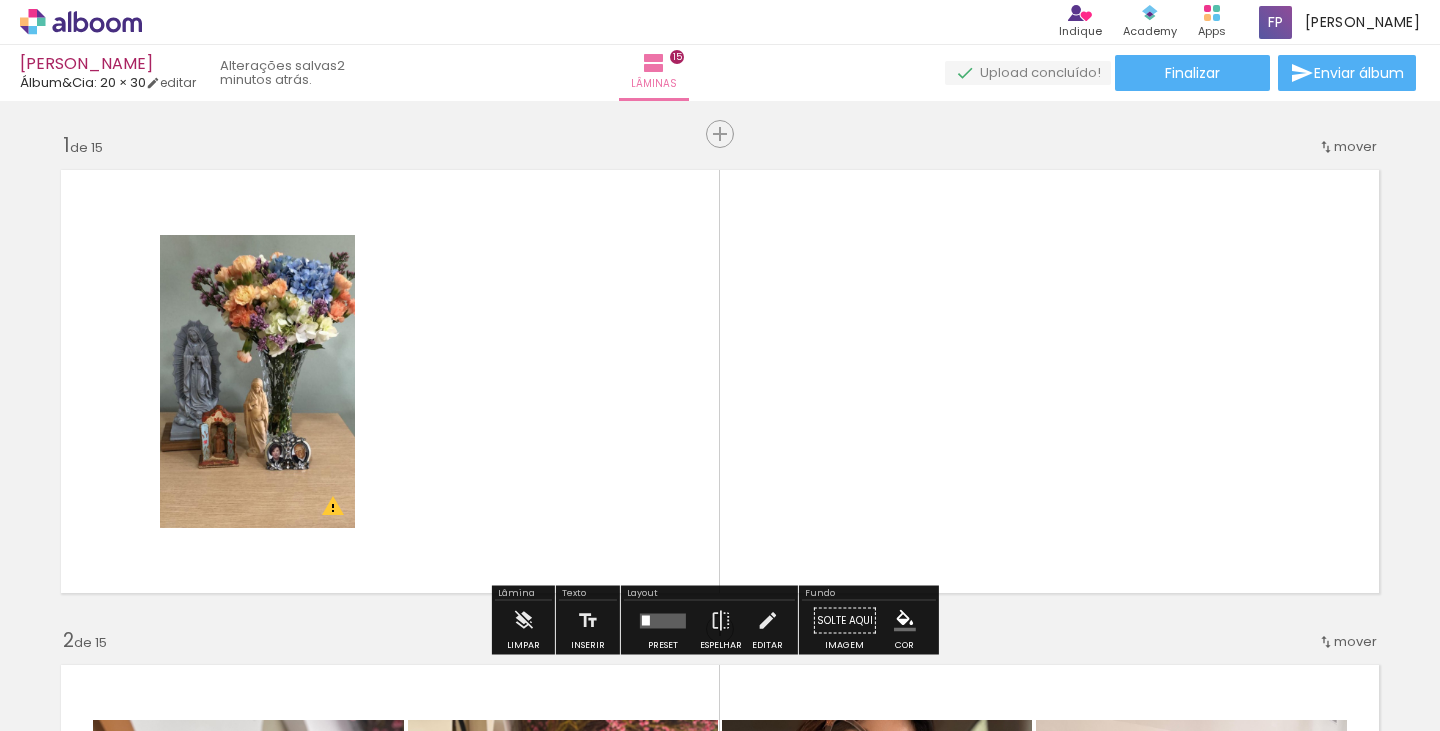 scroll, scrollTop: 146, scrollLeft: 0, axis: vertical 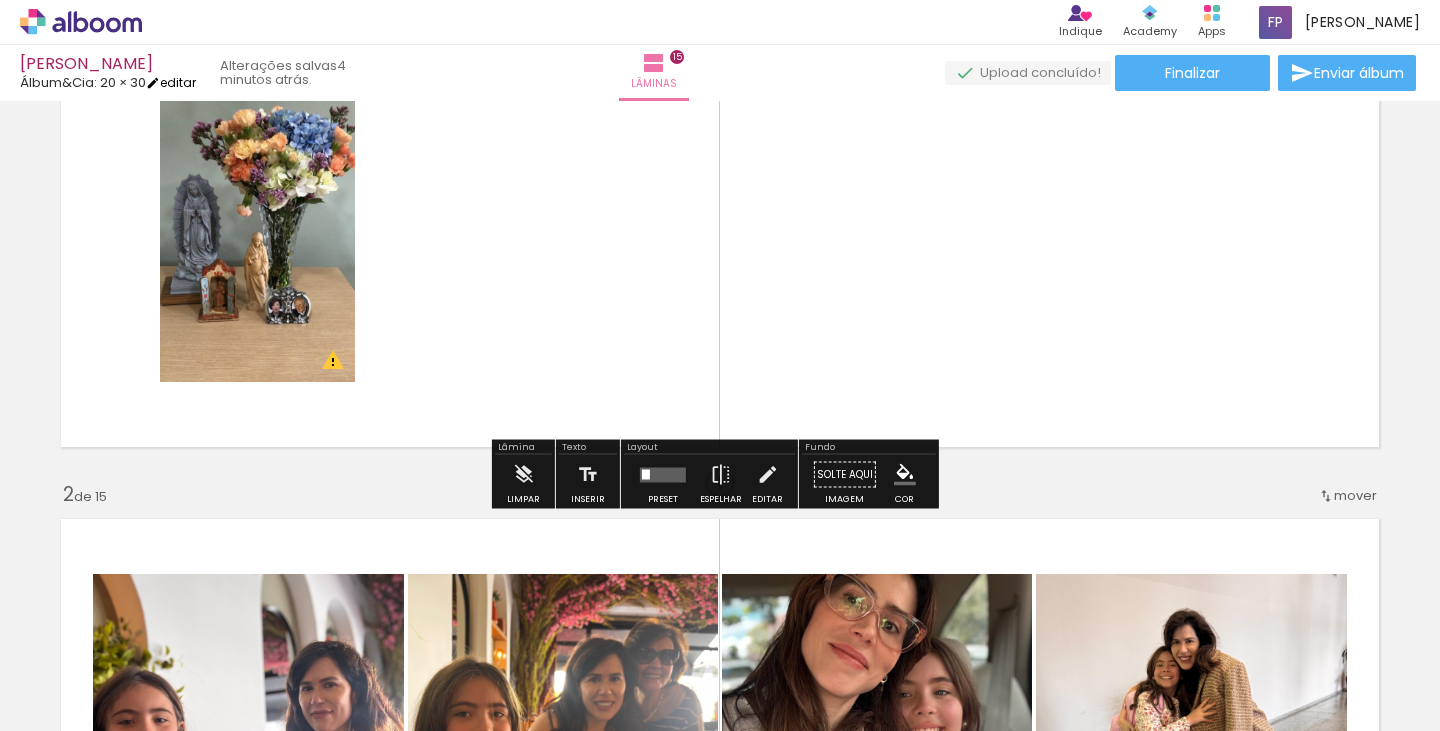 click on "editar" at bounding box center (171, 82) 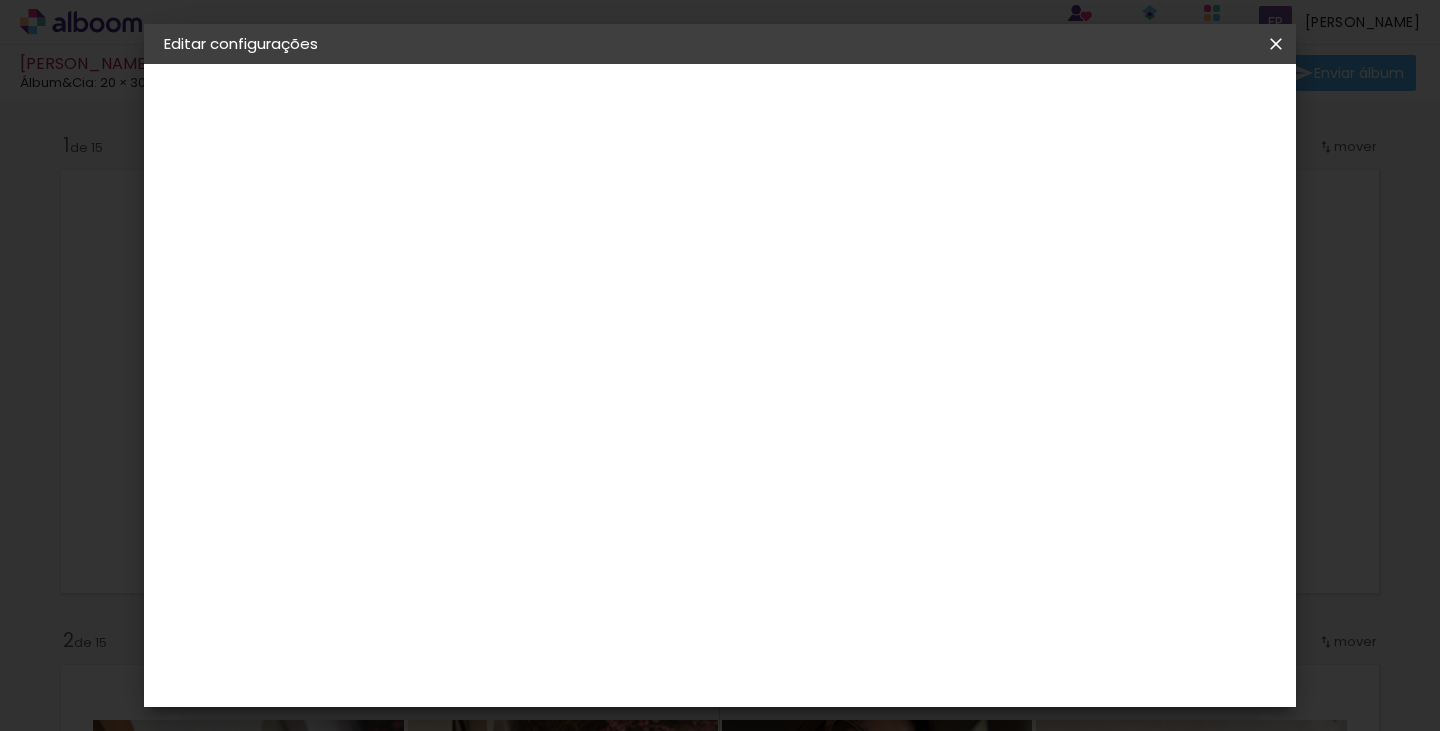 scroll, scrollTop: 0, scrollLeft: 0, axis: both 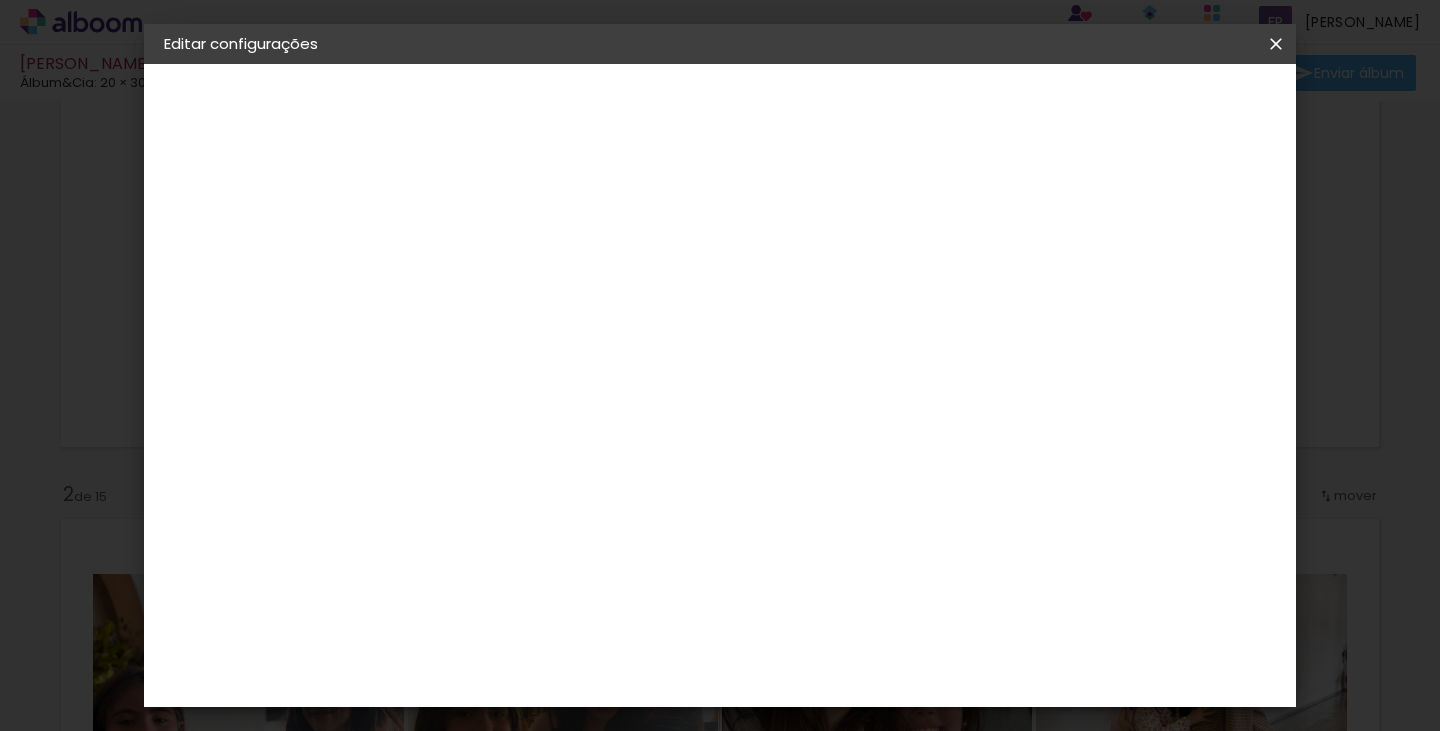 click at bounding box center (1276, 44) 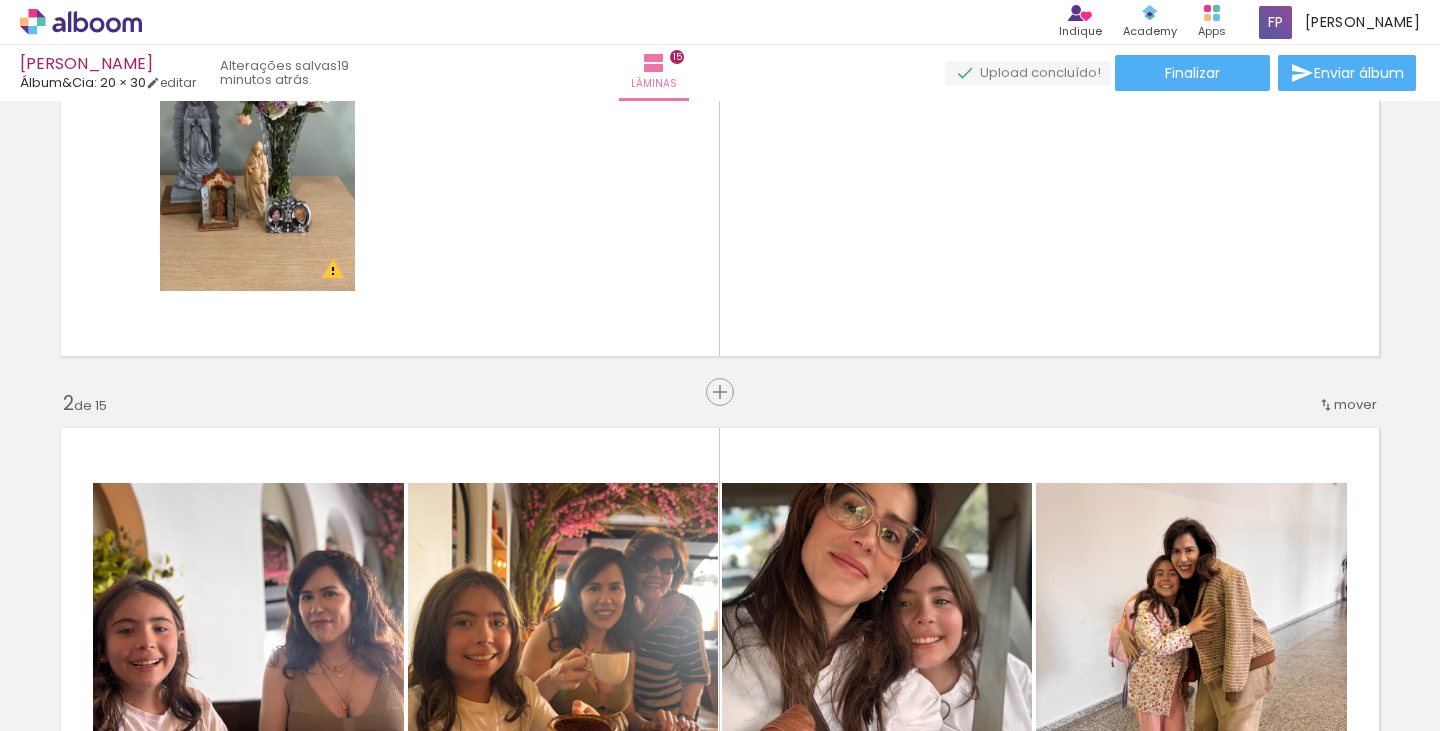 scroll, scrollTop: 0, scrollLeft: 0, axis: both 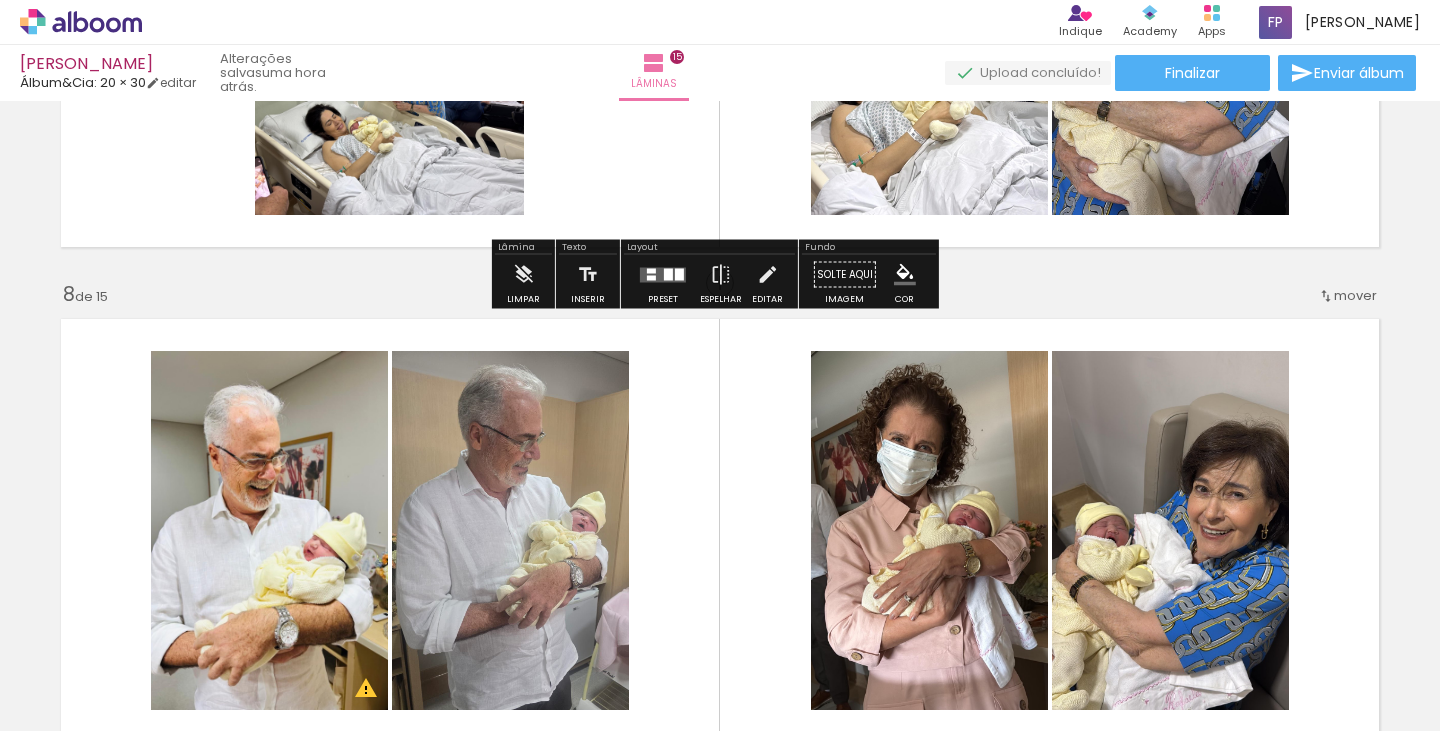 click at bounding box center (1028, 73) 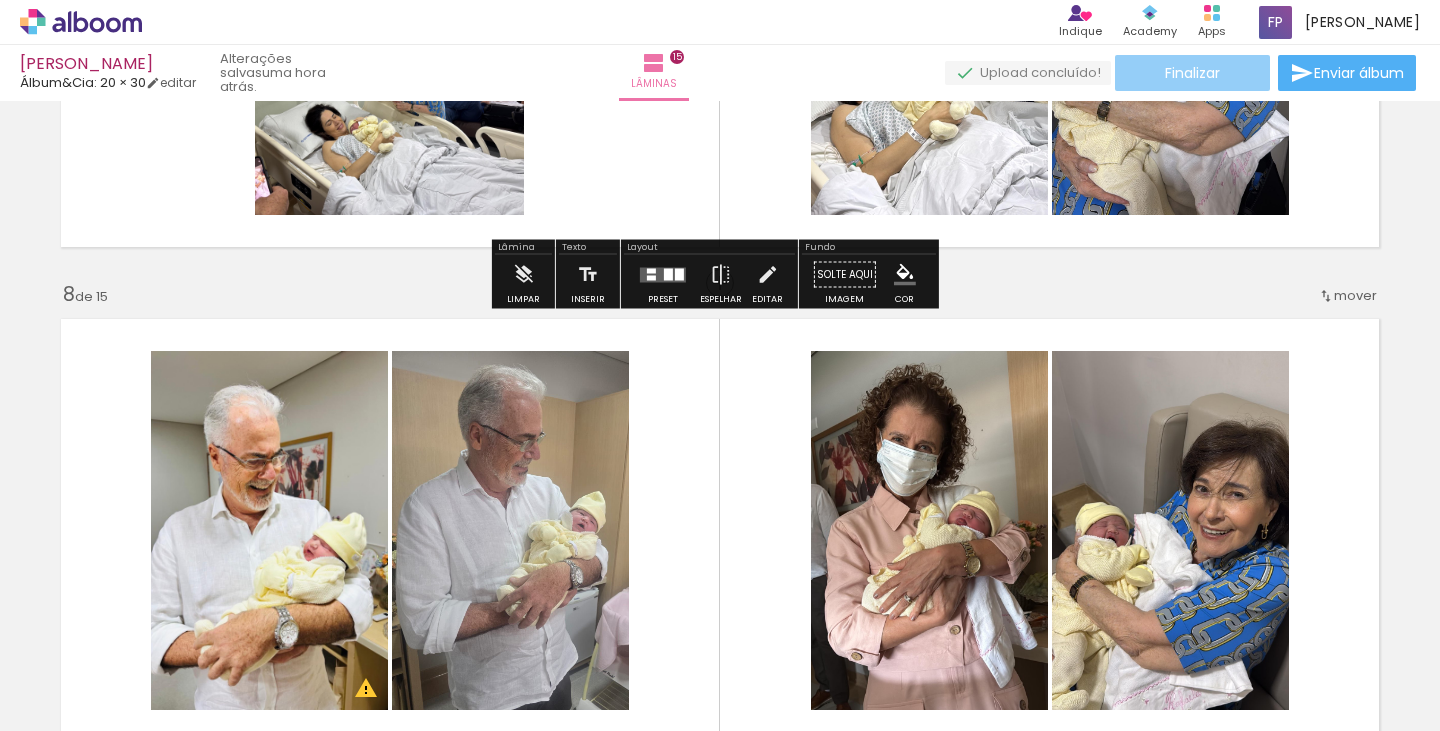 click on "Finalizar" 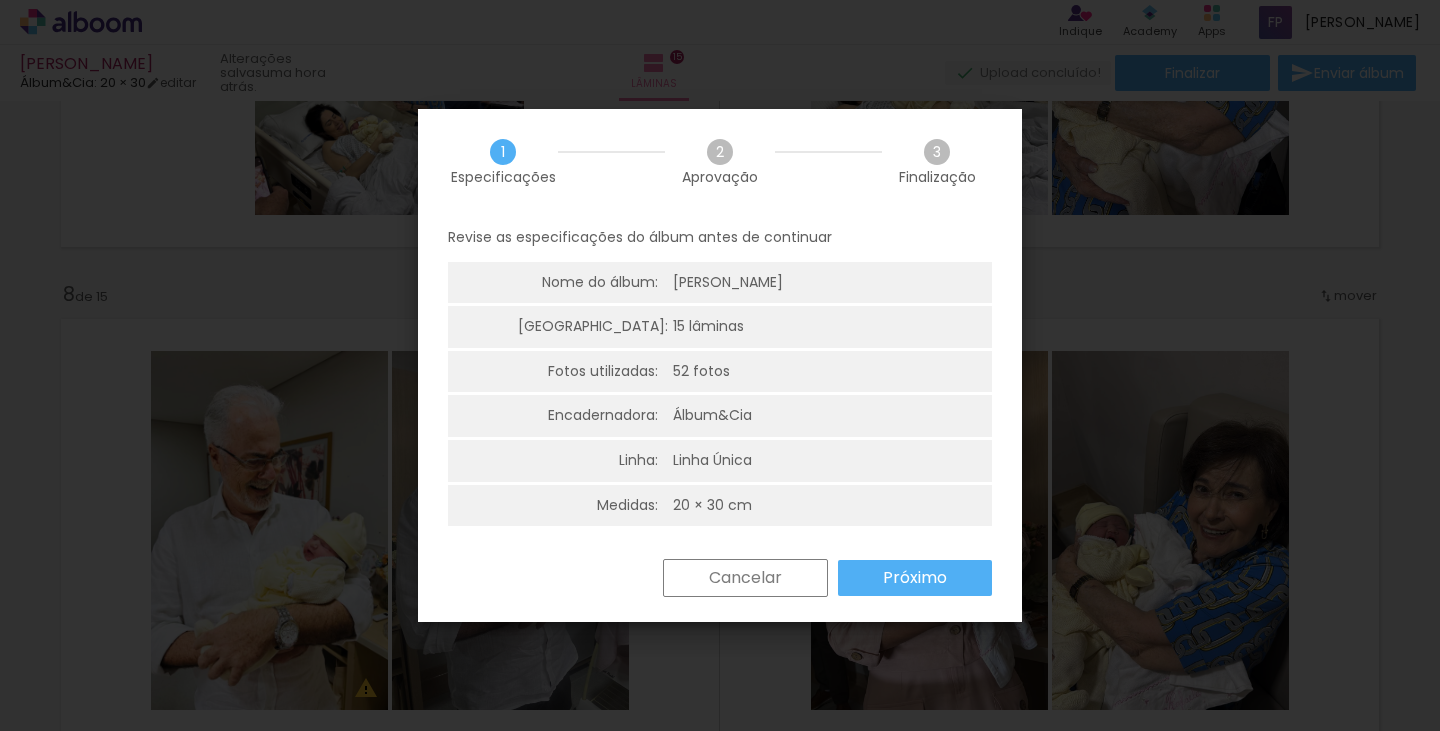 click on "Cancelar" at bounding box center (0, 0) 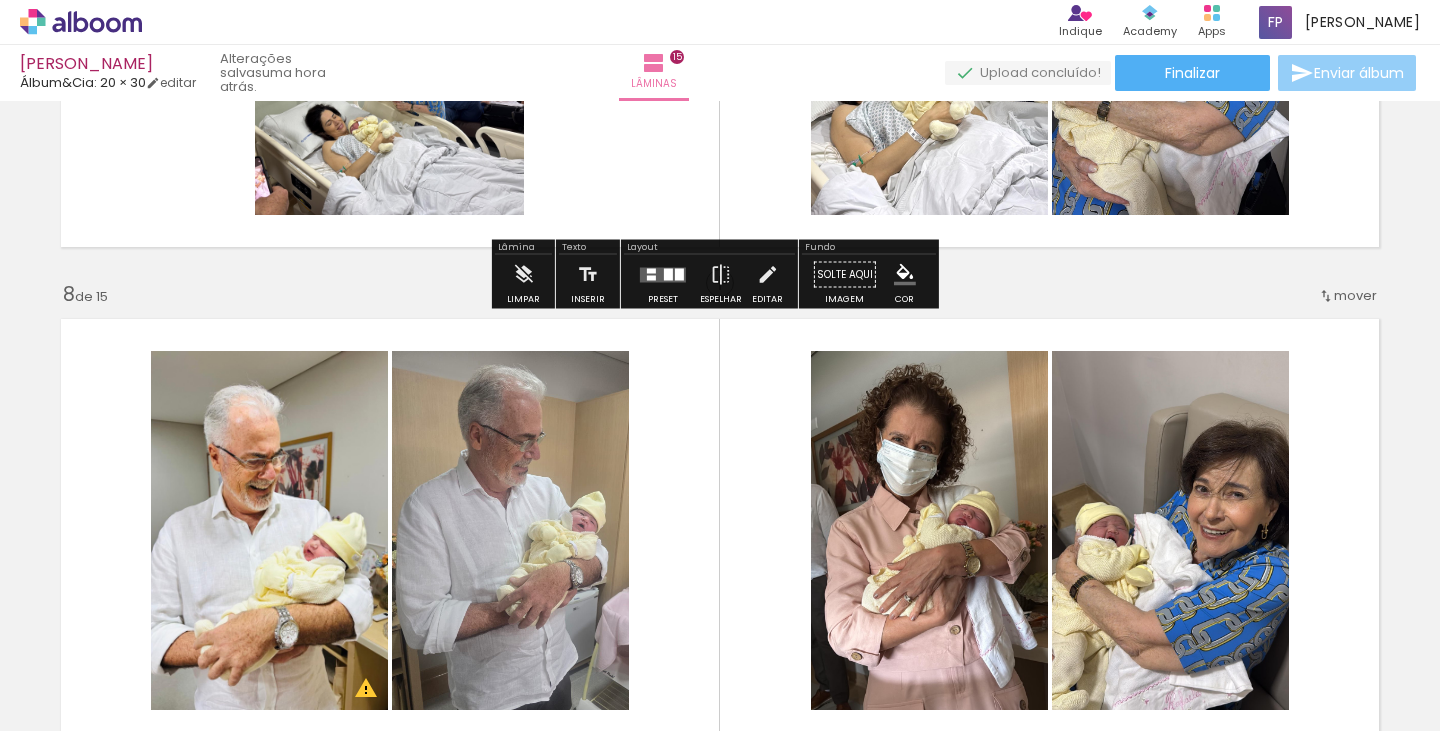 click at bounding box center [1302, 73] 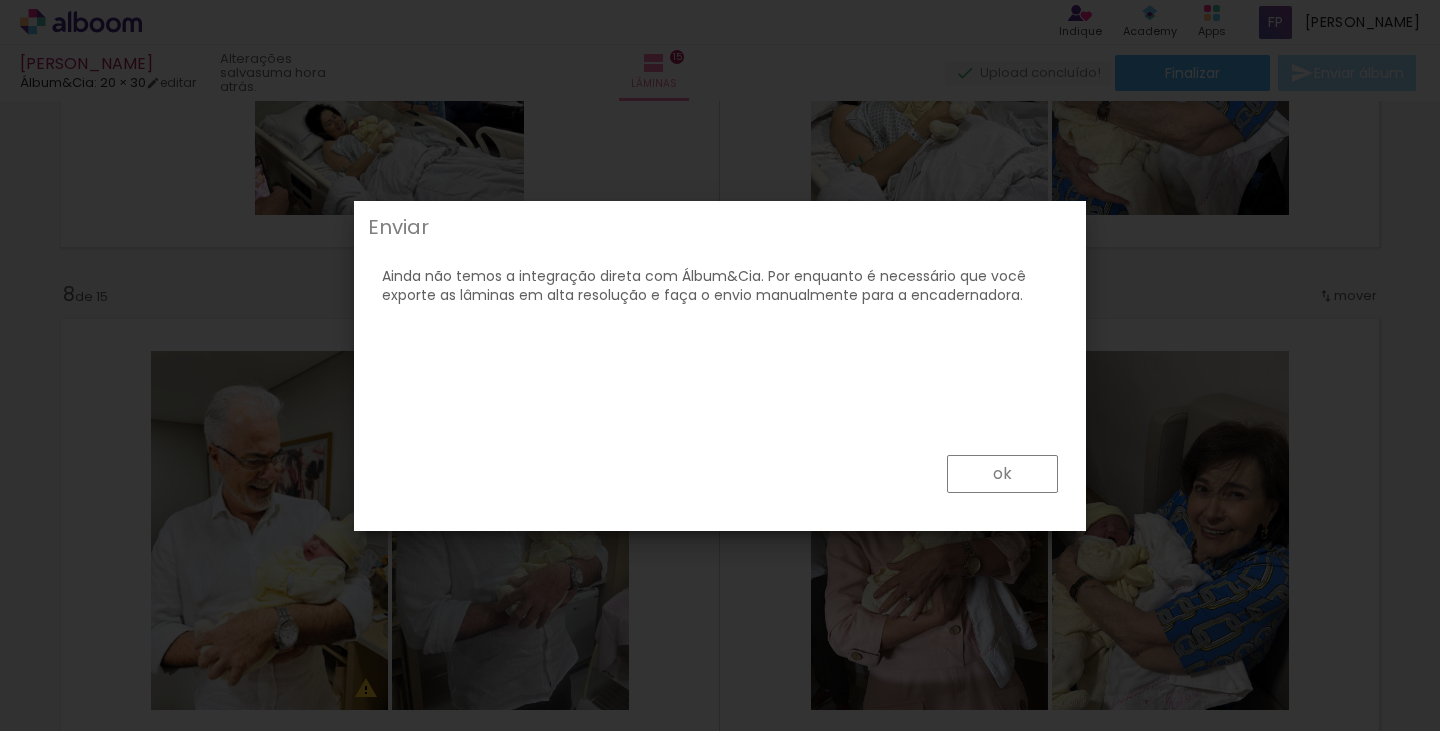 click on "ok" at bounding box center (1002, 474) 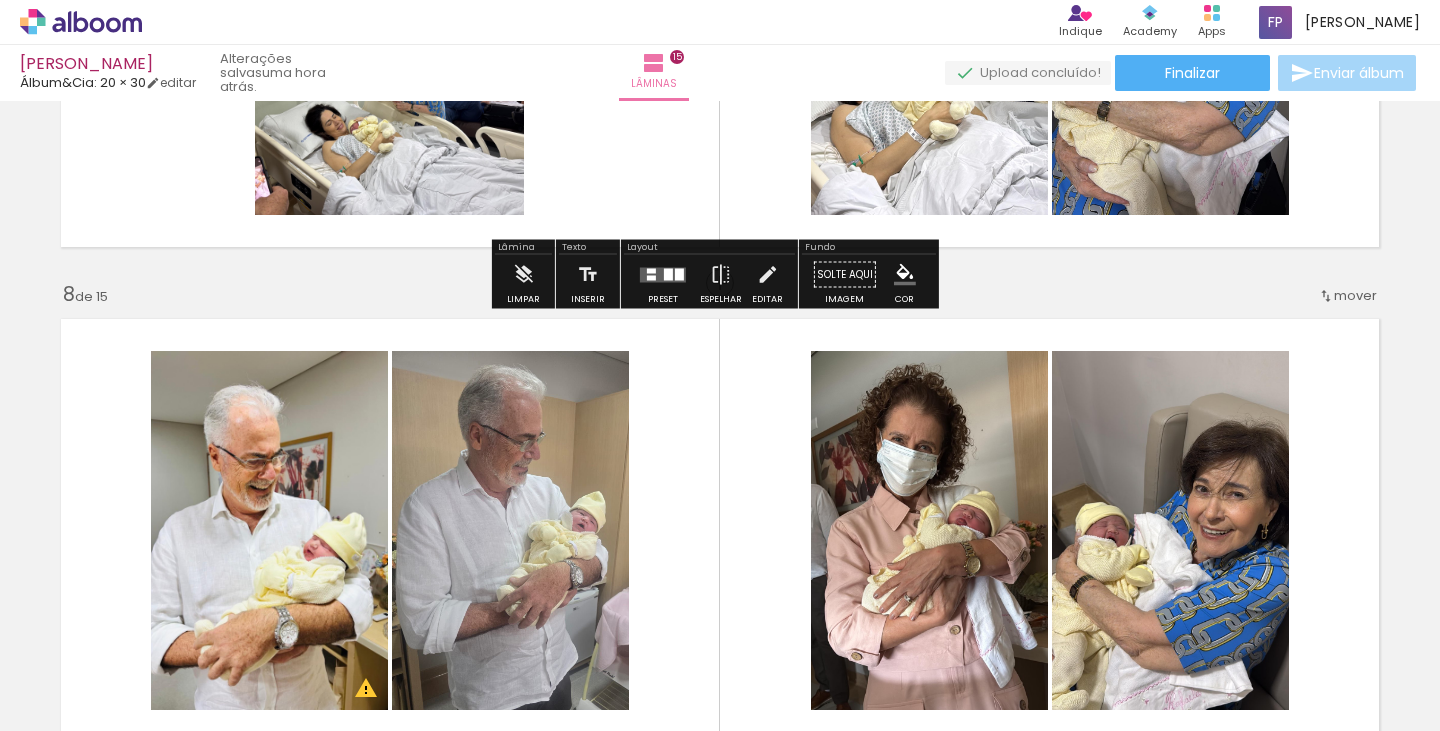 click on "Manuela Álbum&Cia: 20 × 30    editar uma hora atrás. Lâminas 15 Finalizar  Enviar álbum" at bounding box center [720, 50] 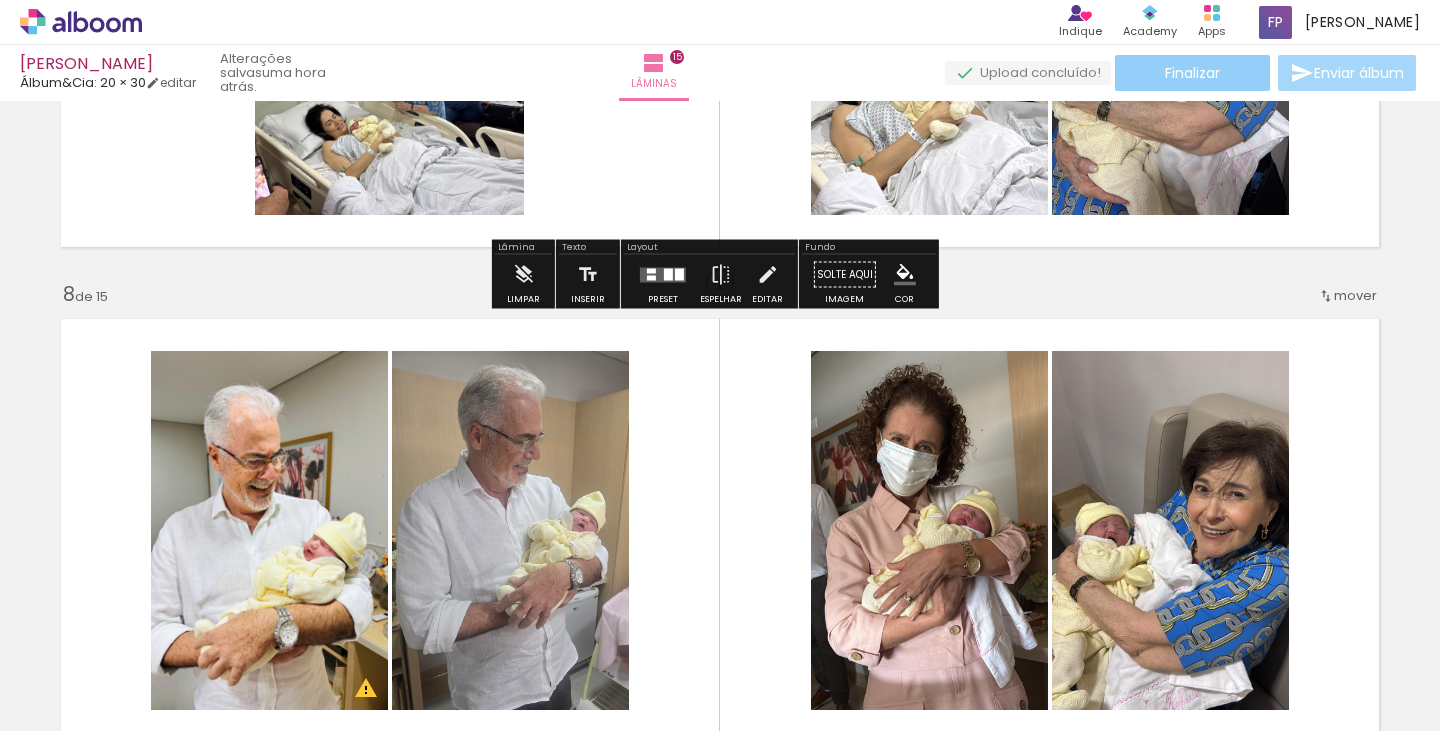 click on "Finalizar" 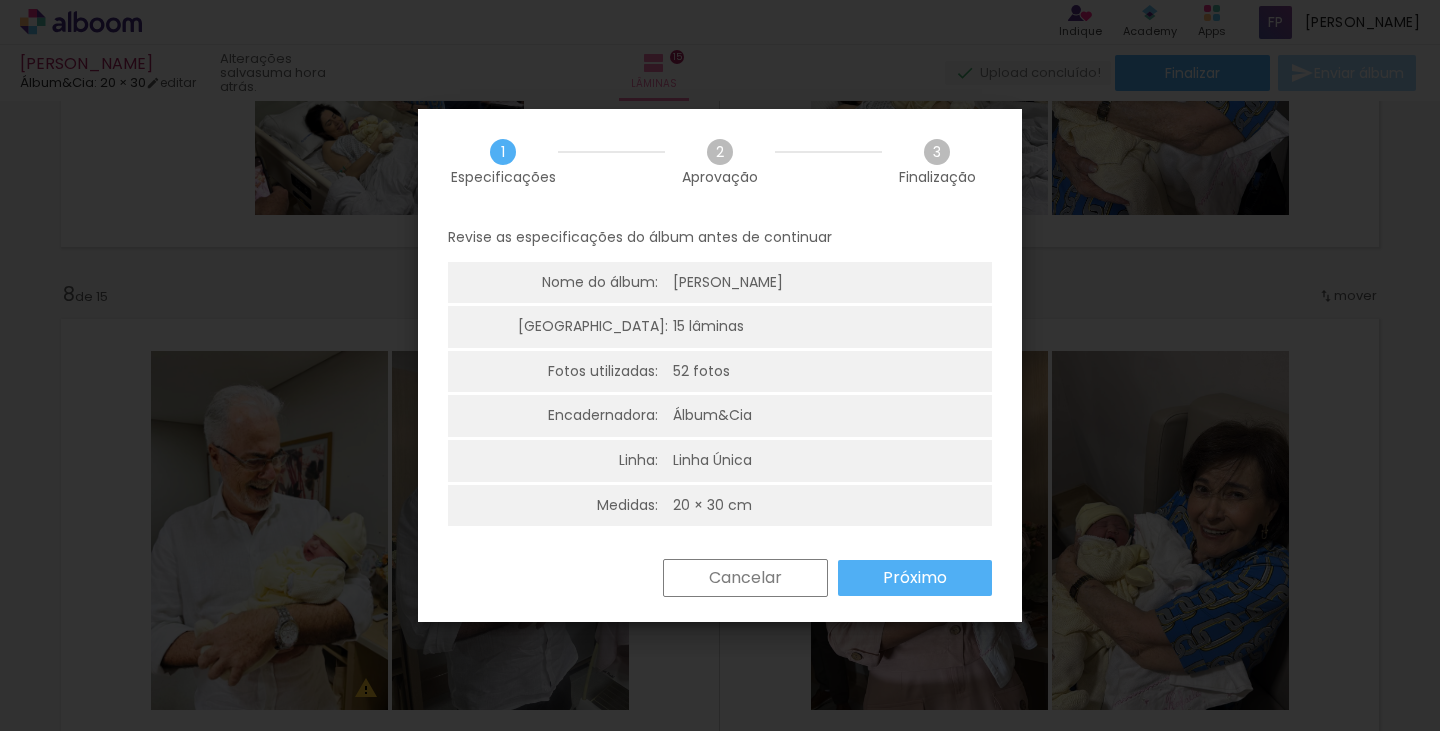 click on "Cancelar" at bounding box center (0, 0) 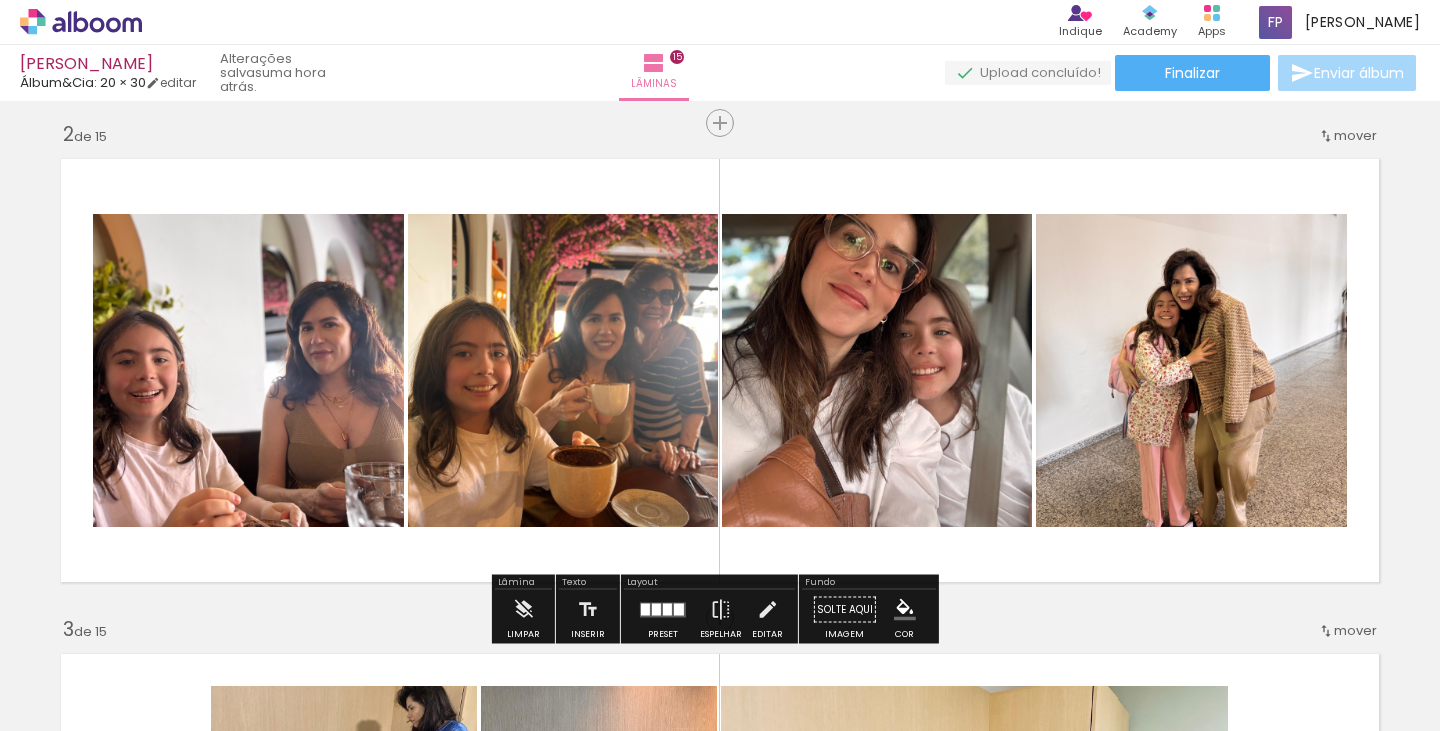 scroll, scrollTop: 0, scrollLeft: 0, axis: both 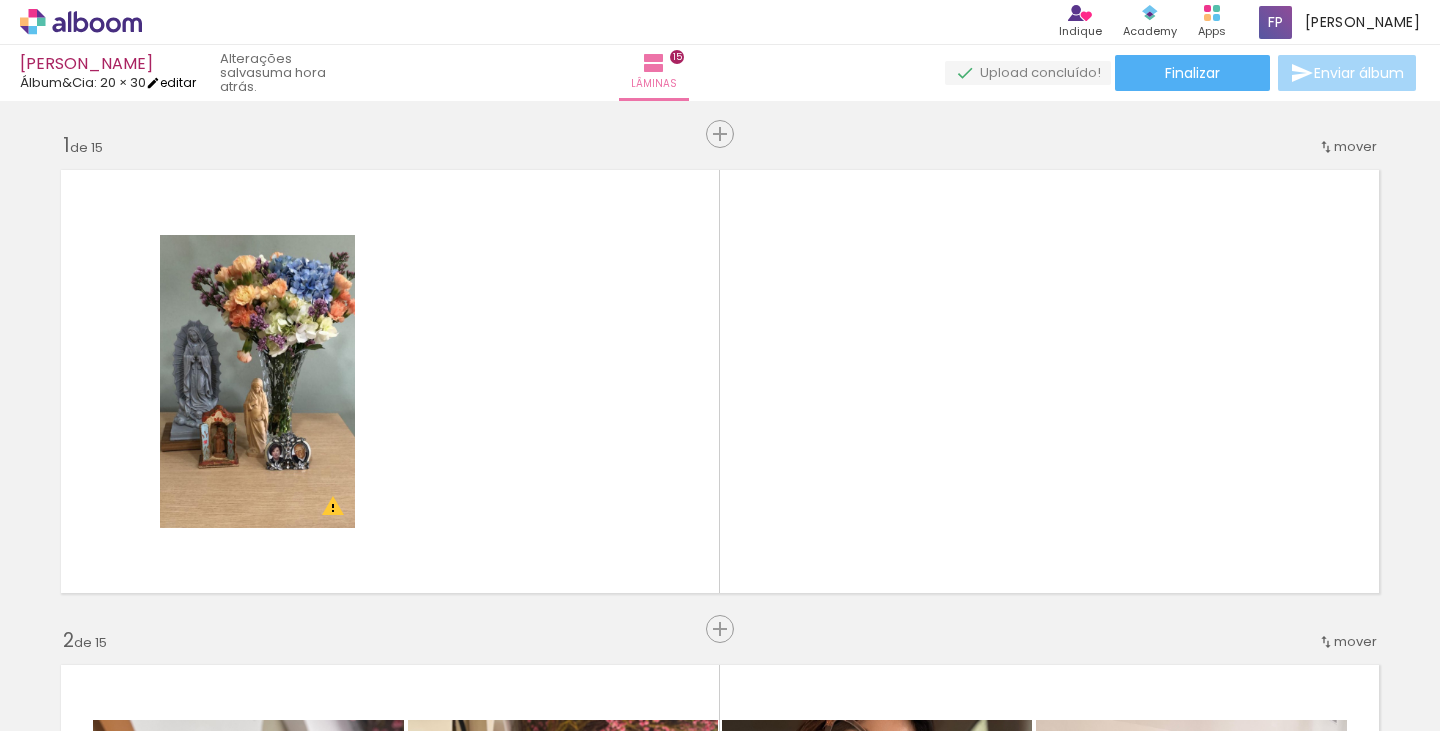 click at bounding box center (153, 83) 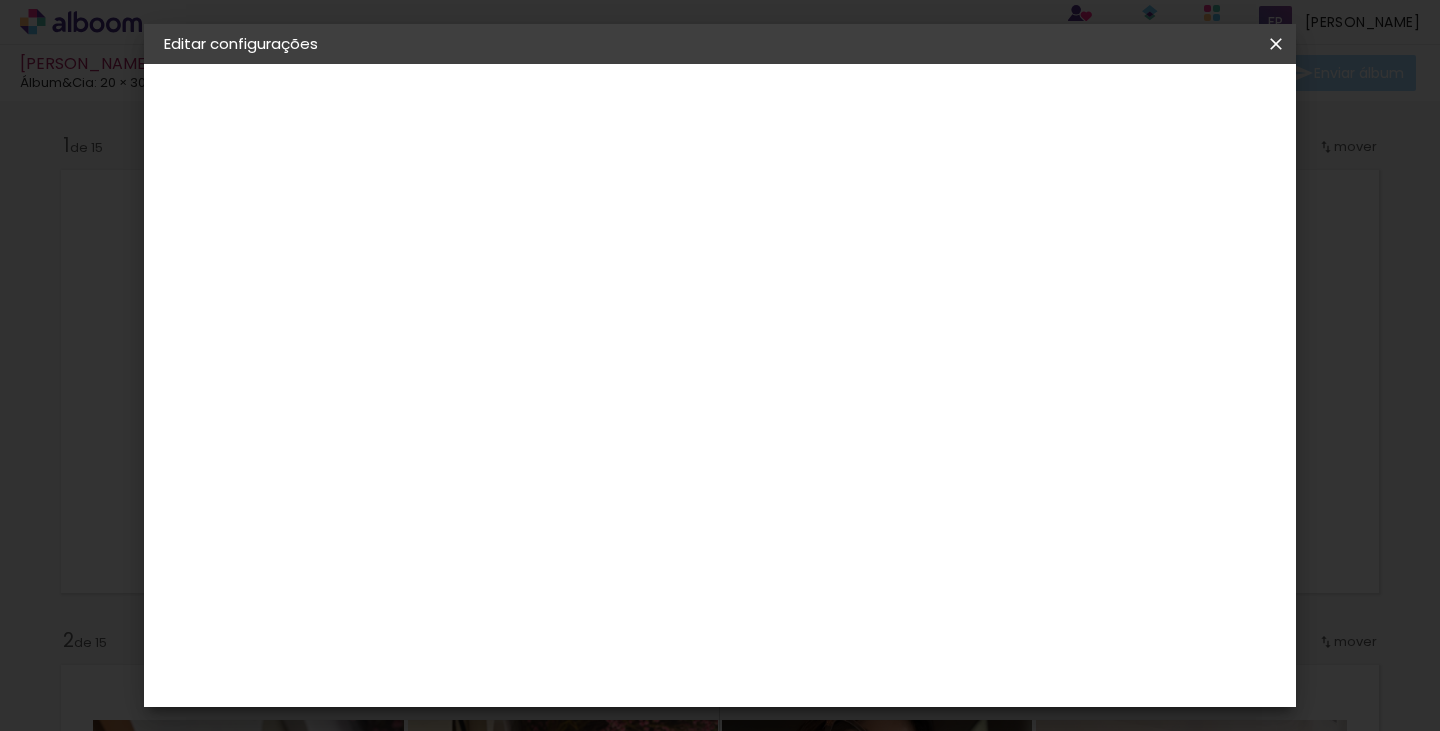 scroll, scrollTop: 0, scrollLeft: 0, axis: both 